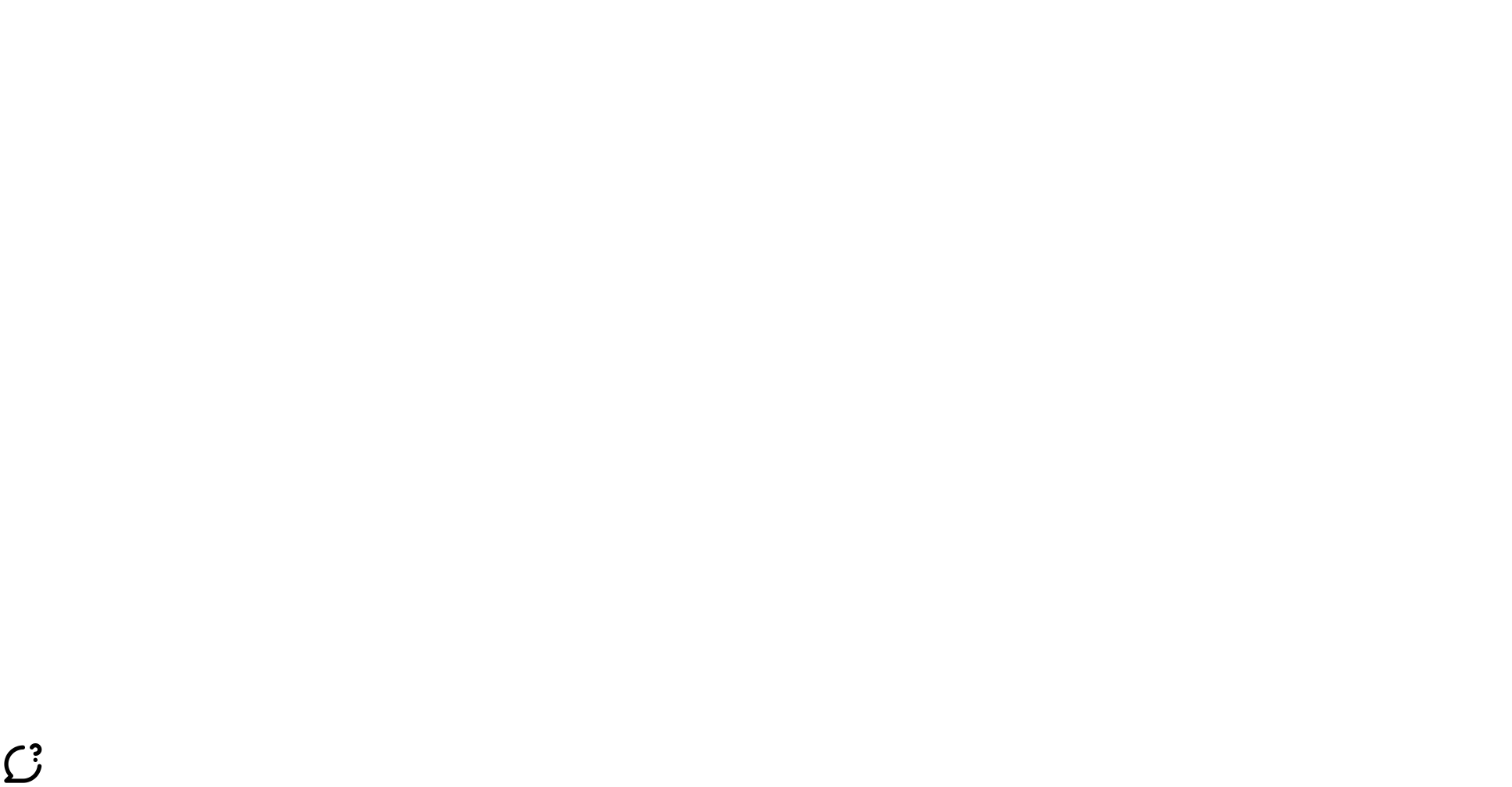 scroll, scrollTop: 0, scrollLeft: 0, axis: both 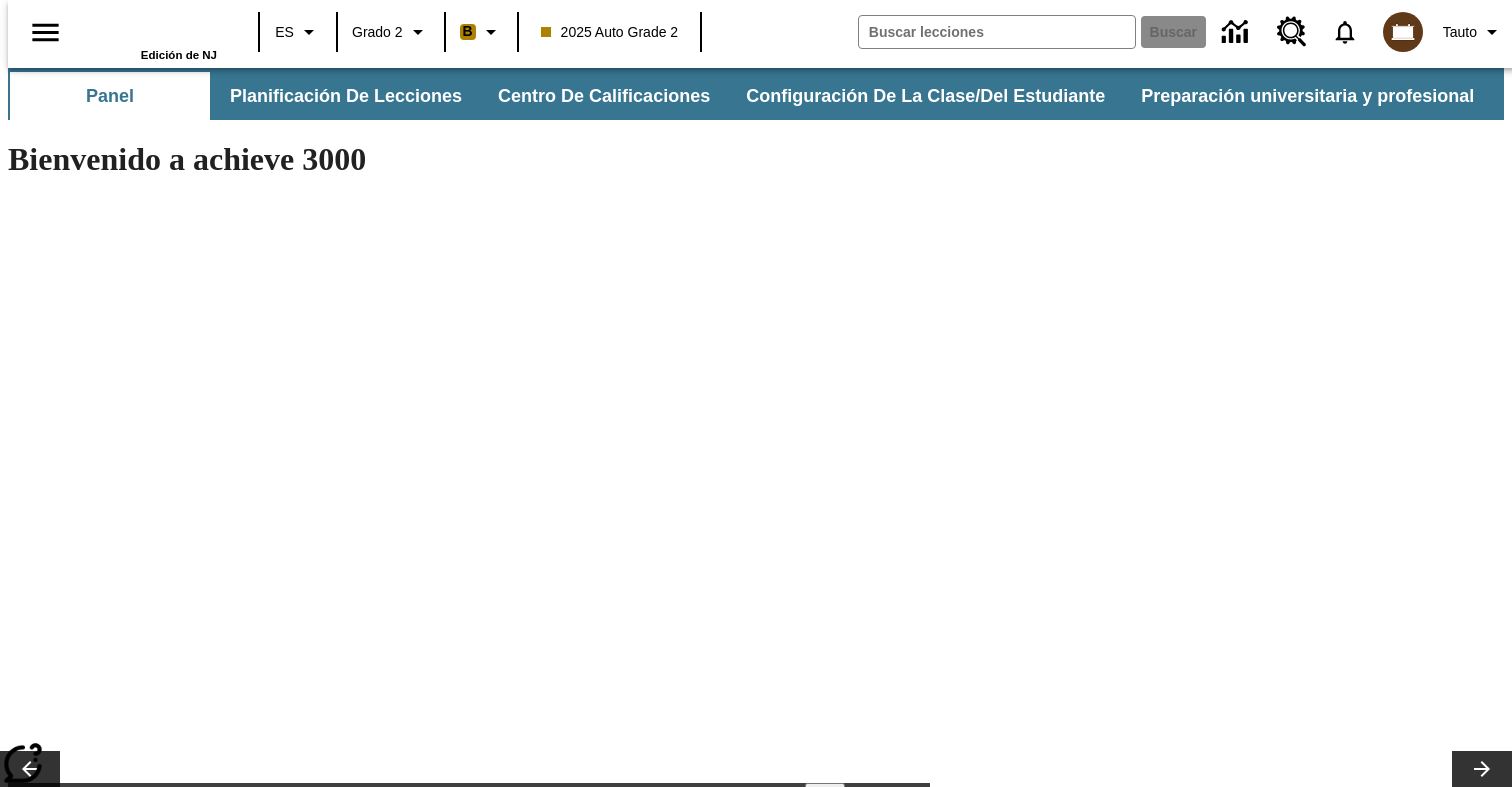 type on "-1" 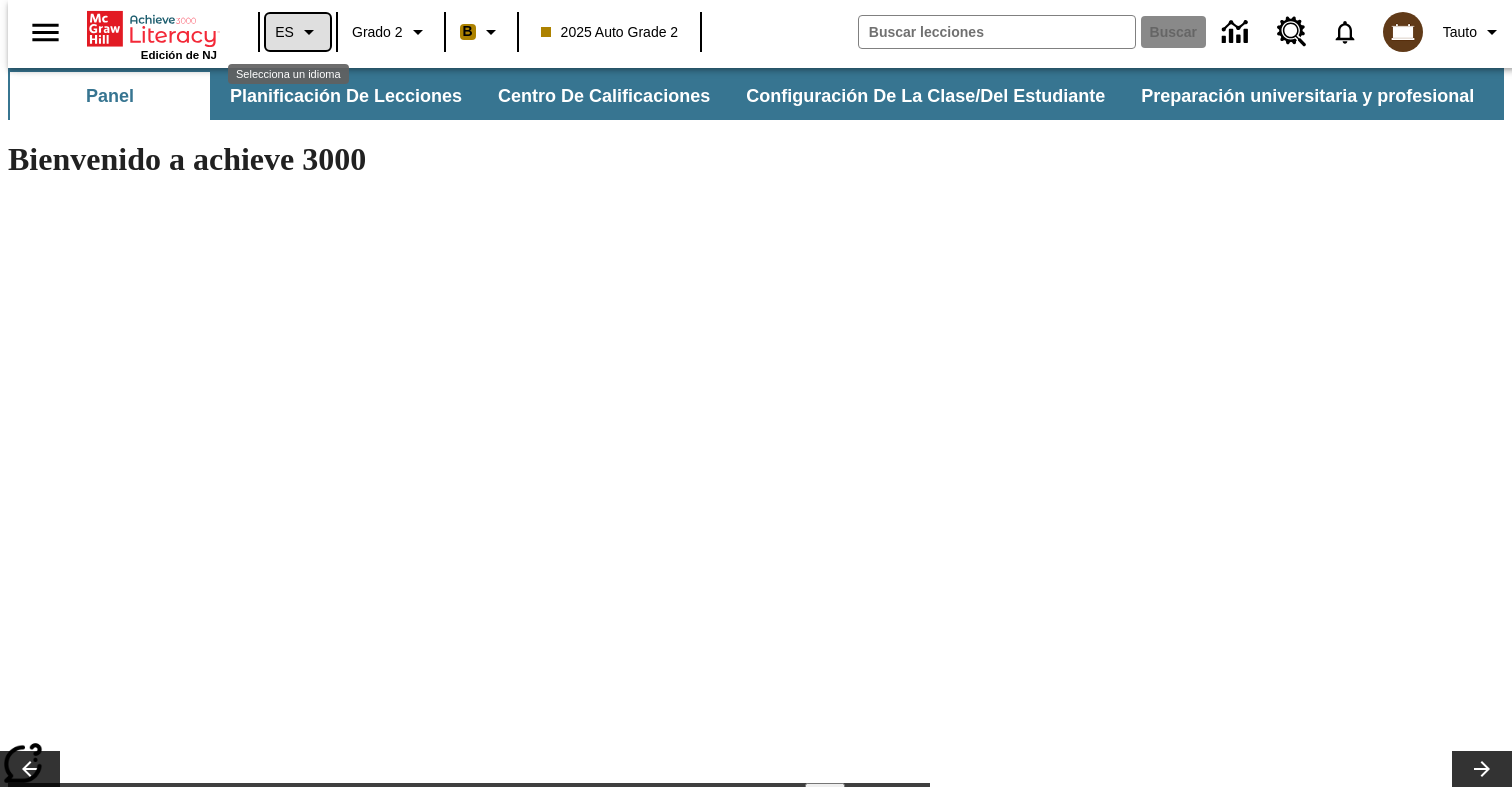 click on "ES" at bounding box center [298, 32] 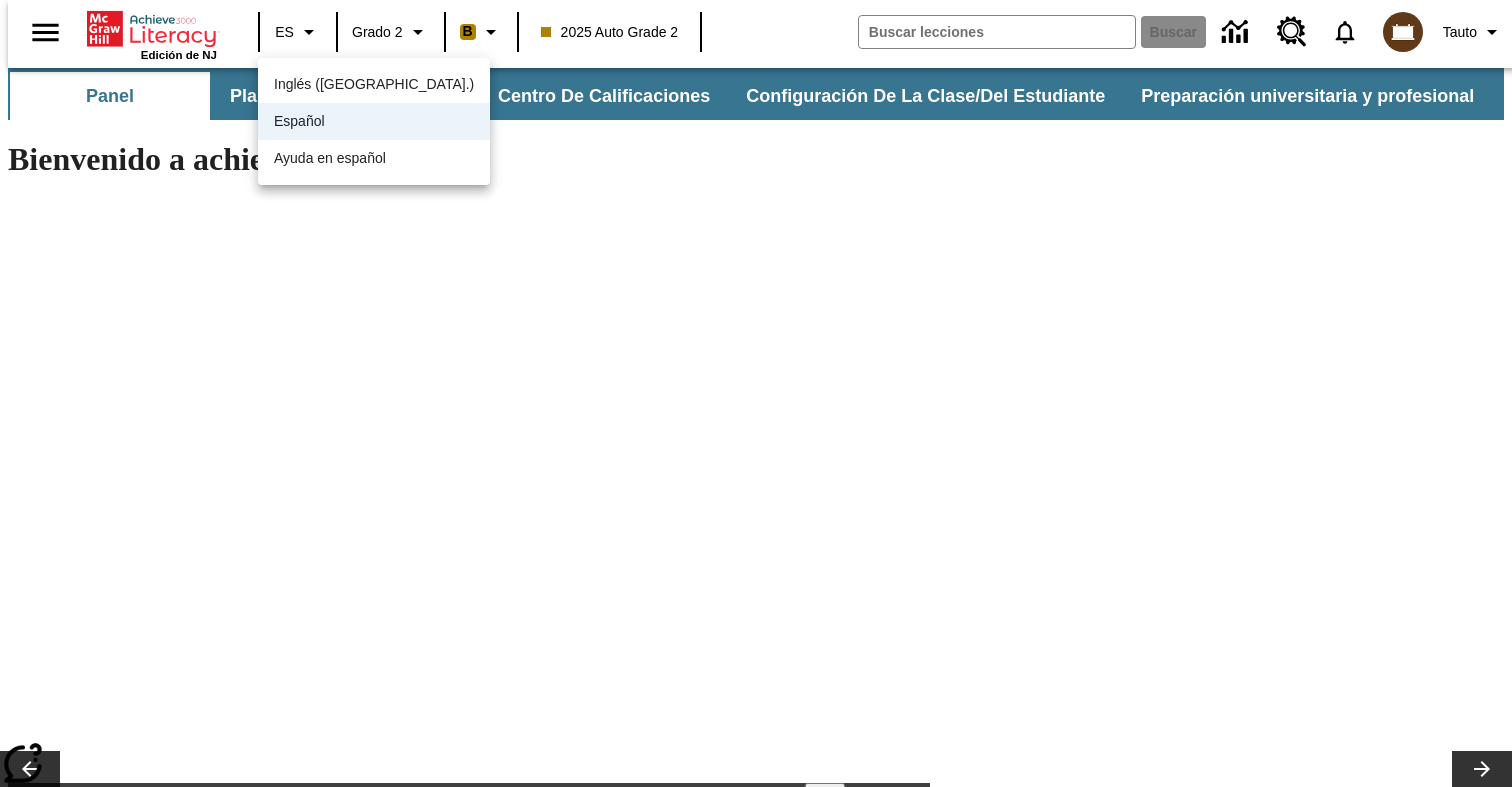 scroll, scrollTop: 0, scrollLeft: 0, axis: both 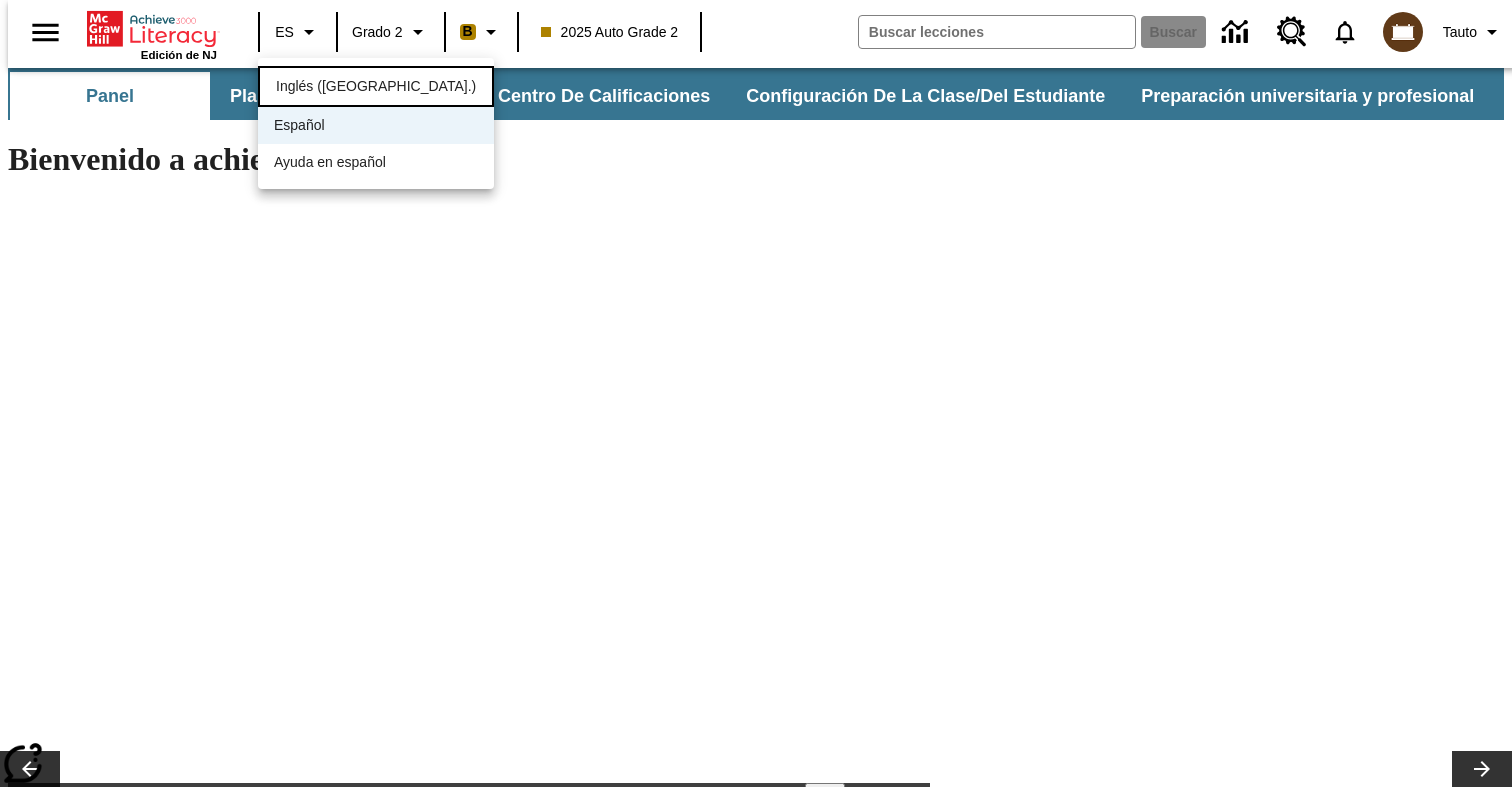 click on "Inglés (EE. UU.)" at bounding box center (376, 86) 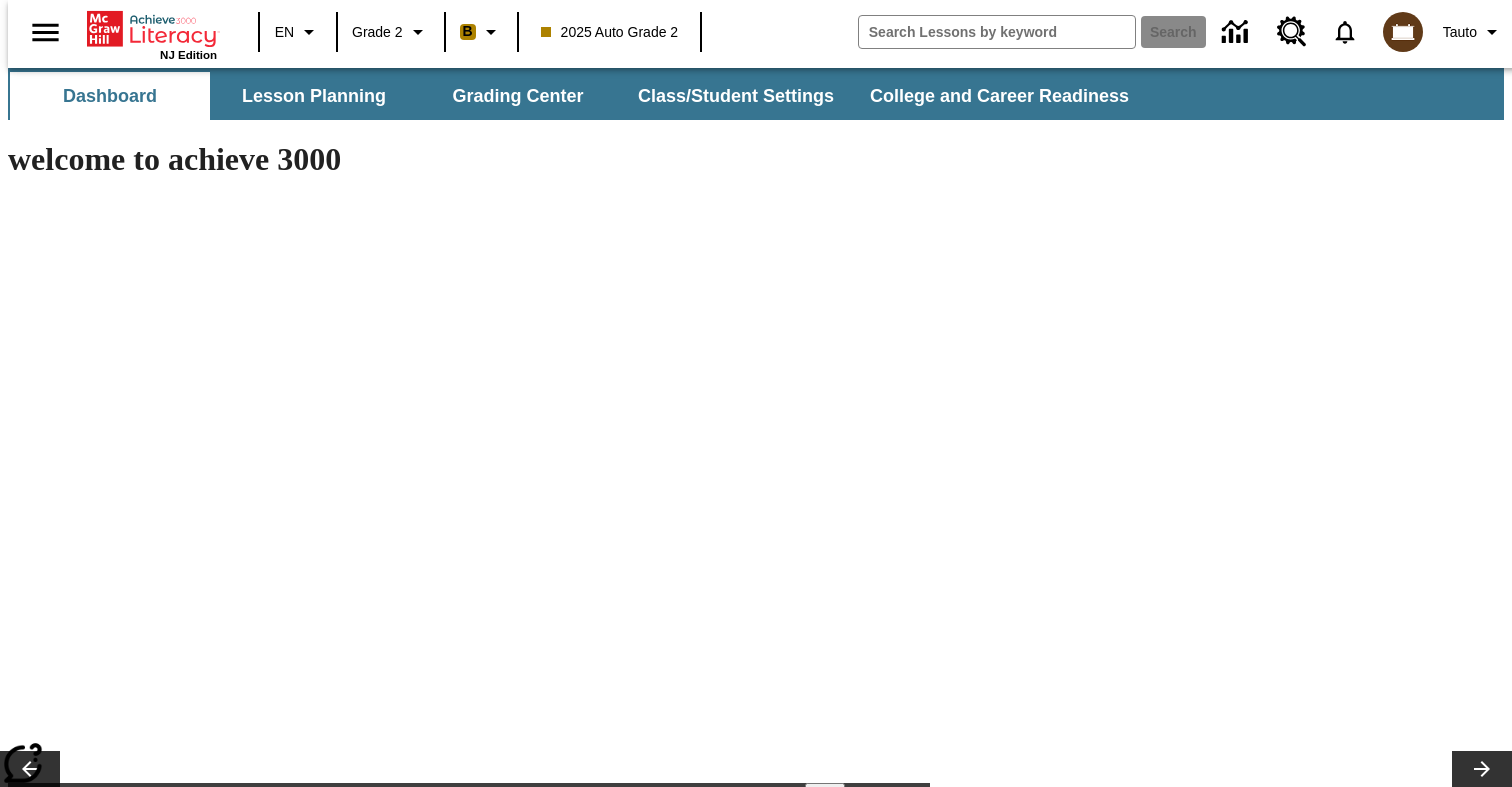 scroll, scrollTop: 0, scrollLeft: 0, axis: both 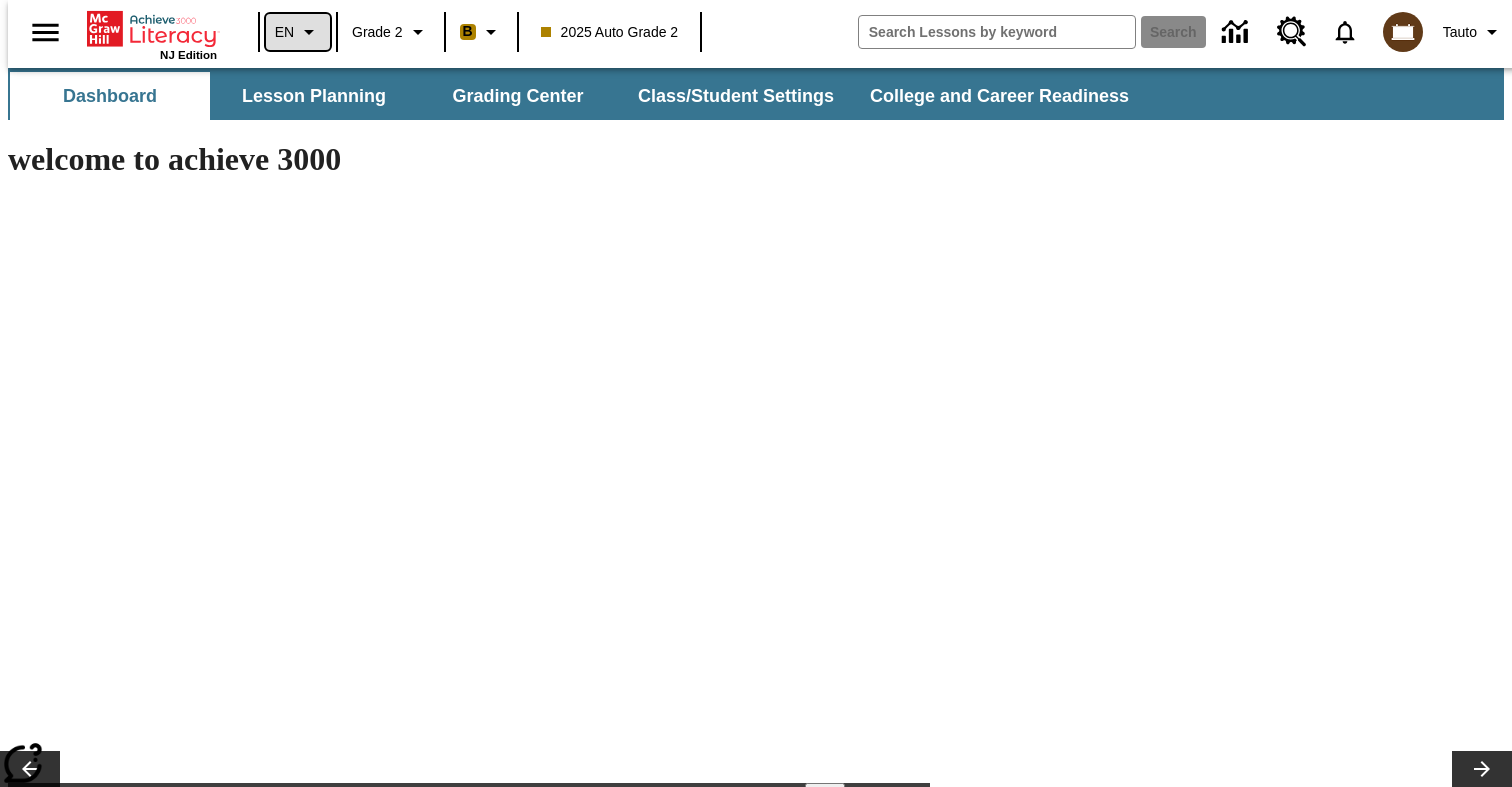 click 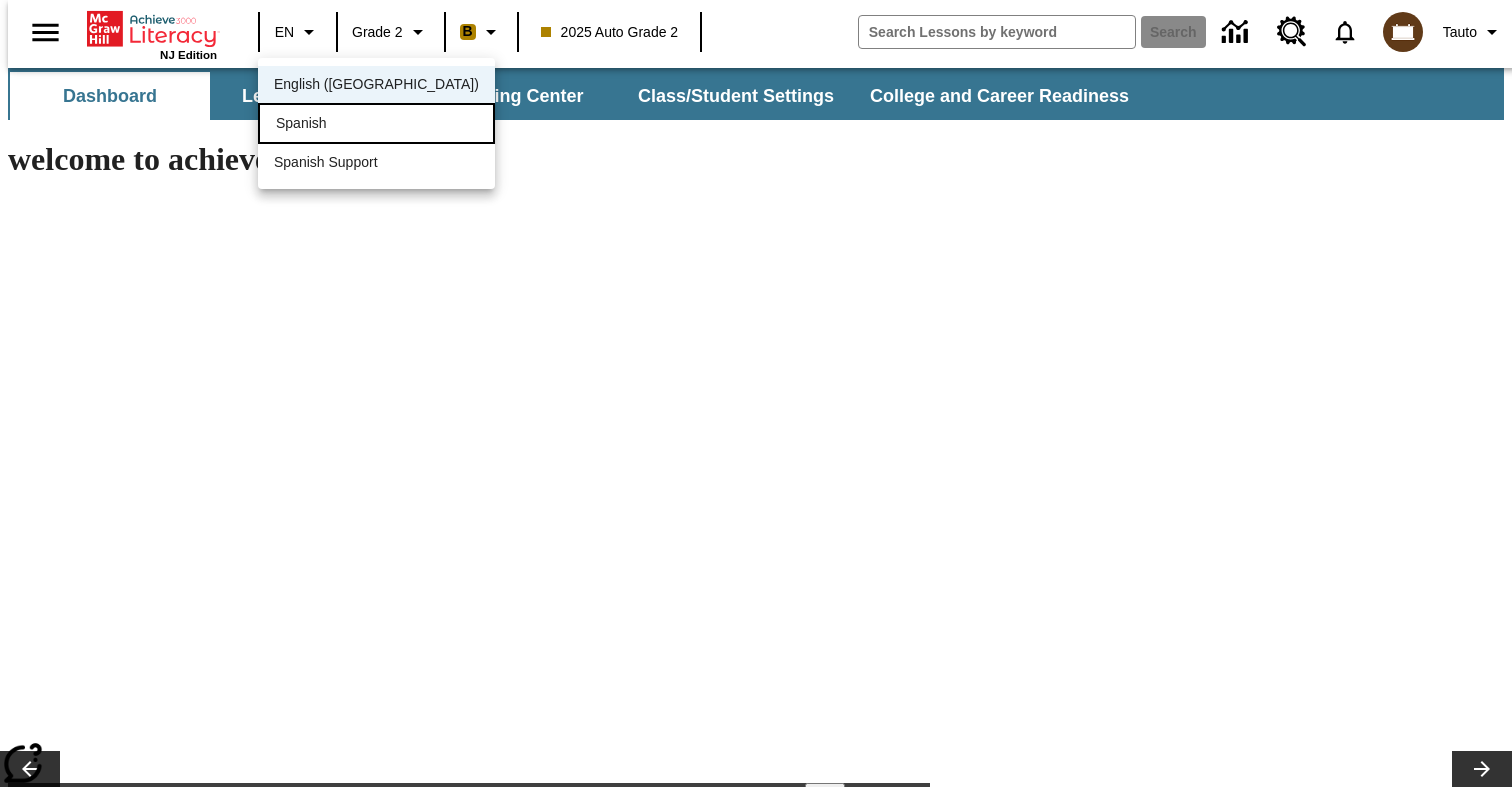 click on "Spanish" at bounding box center (376, 123) 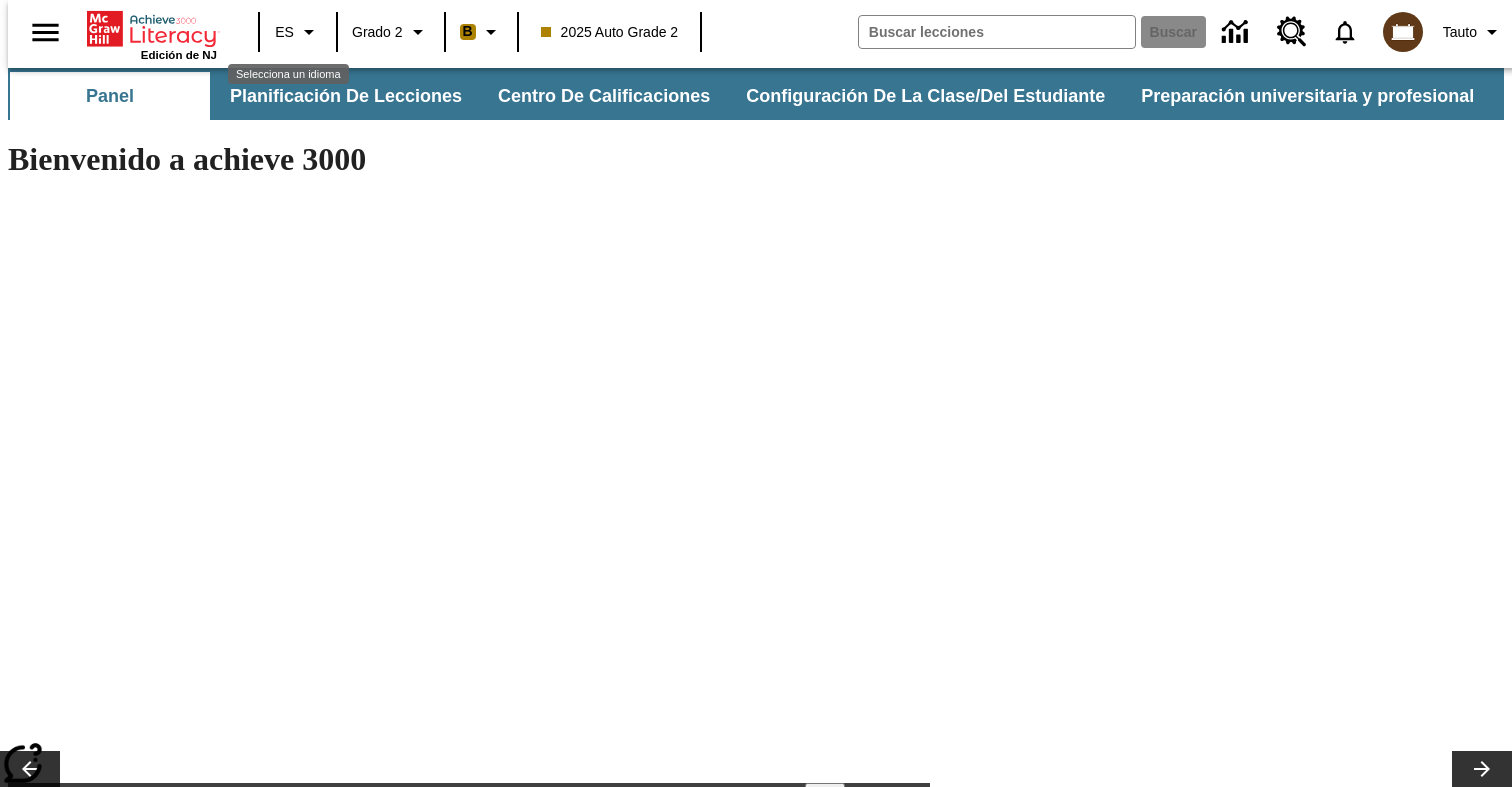 scroll, scrollTop: 0, scrollLeft: 0, axis: both 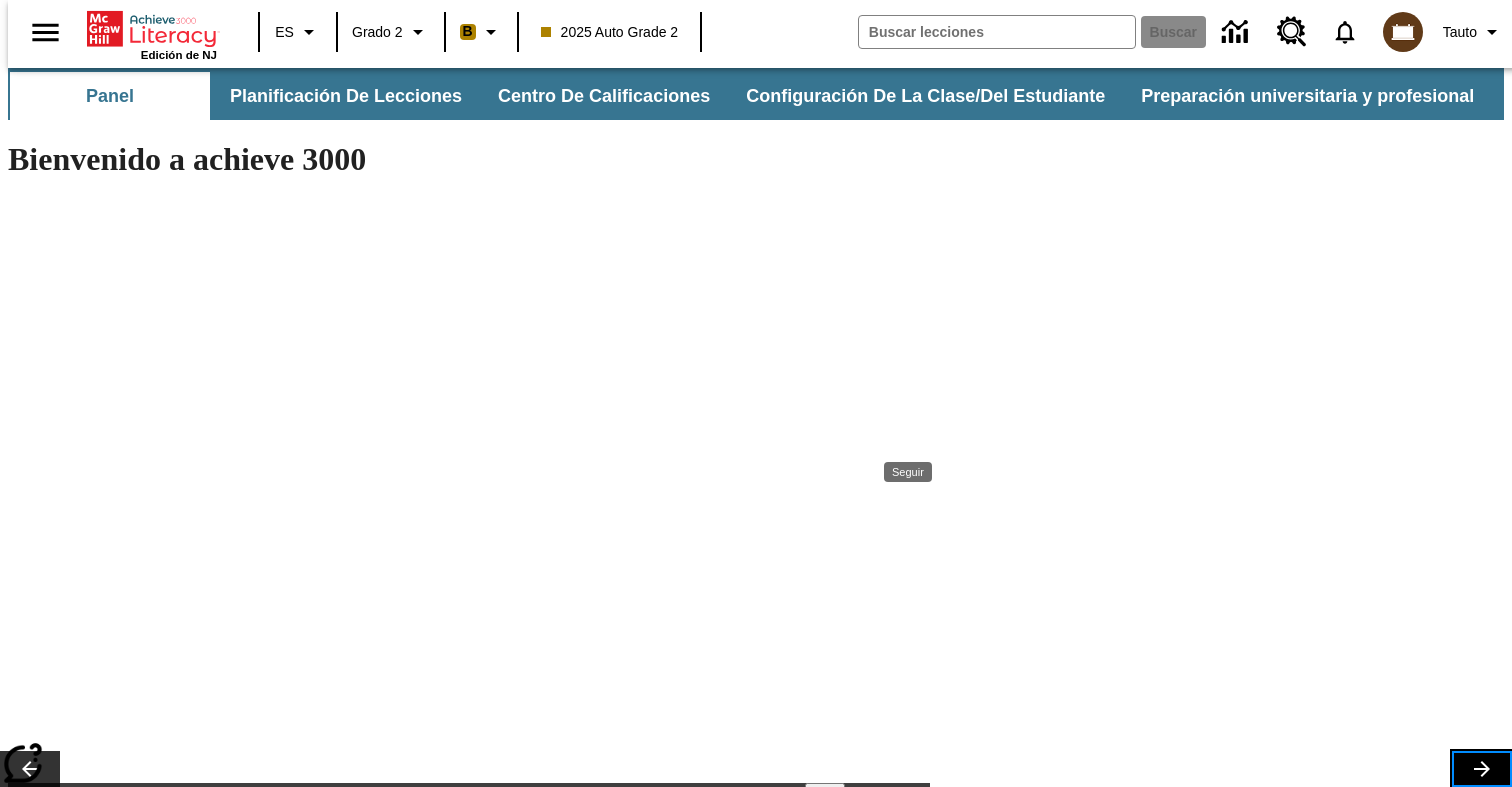 click at bounding box center [1482, 769] 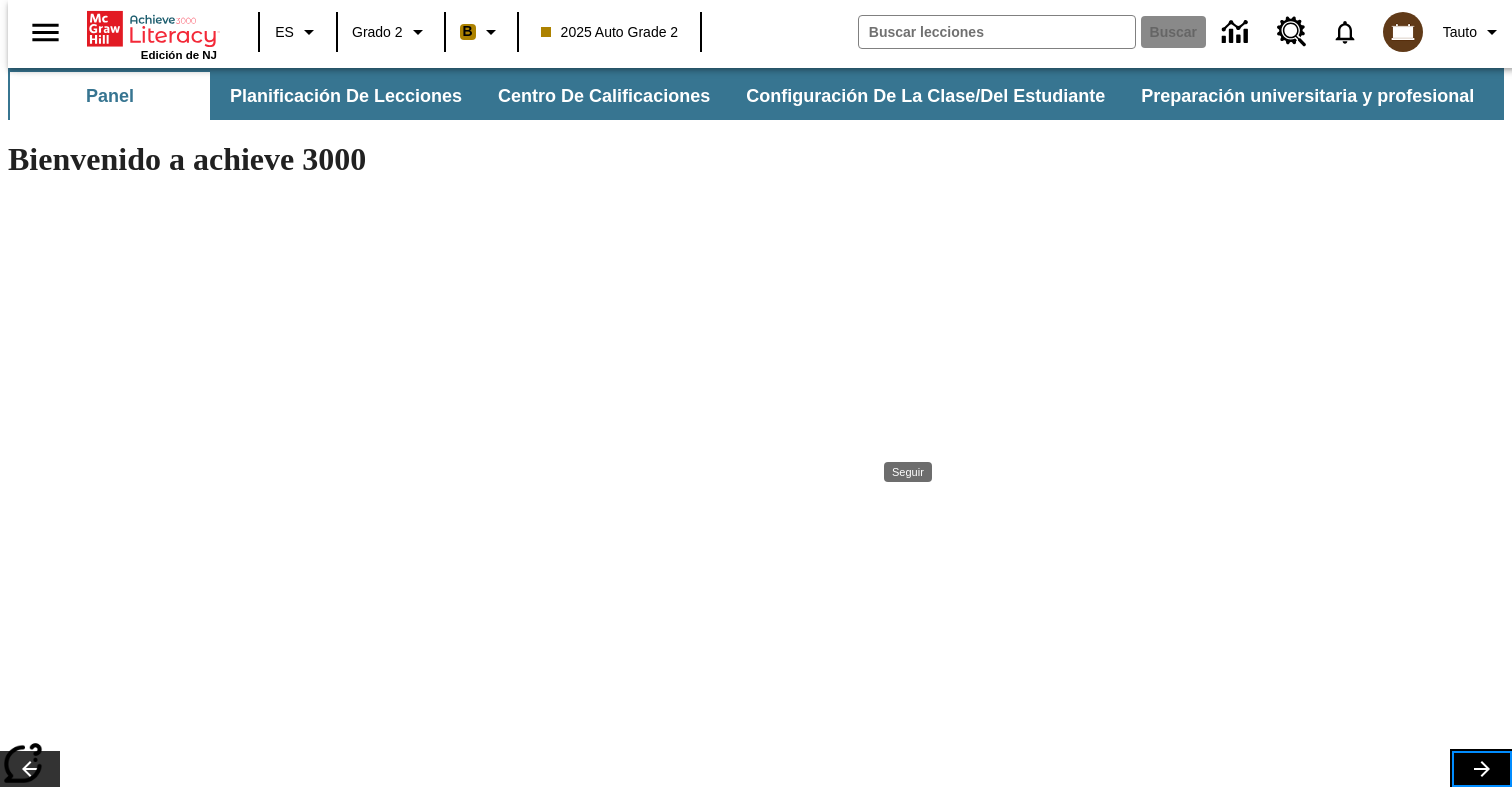 click at bounding box center (1482, 769) 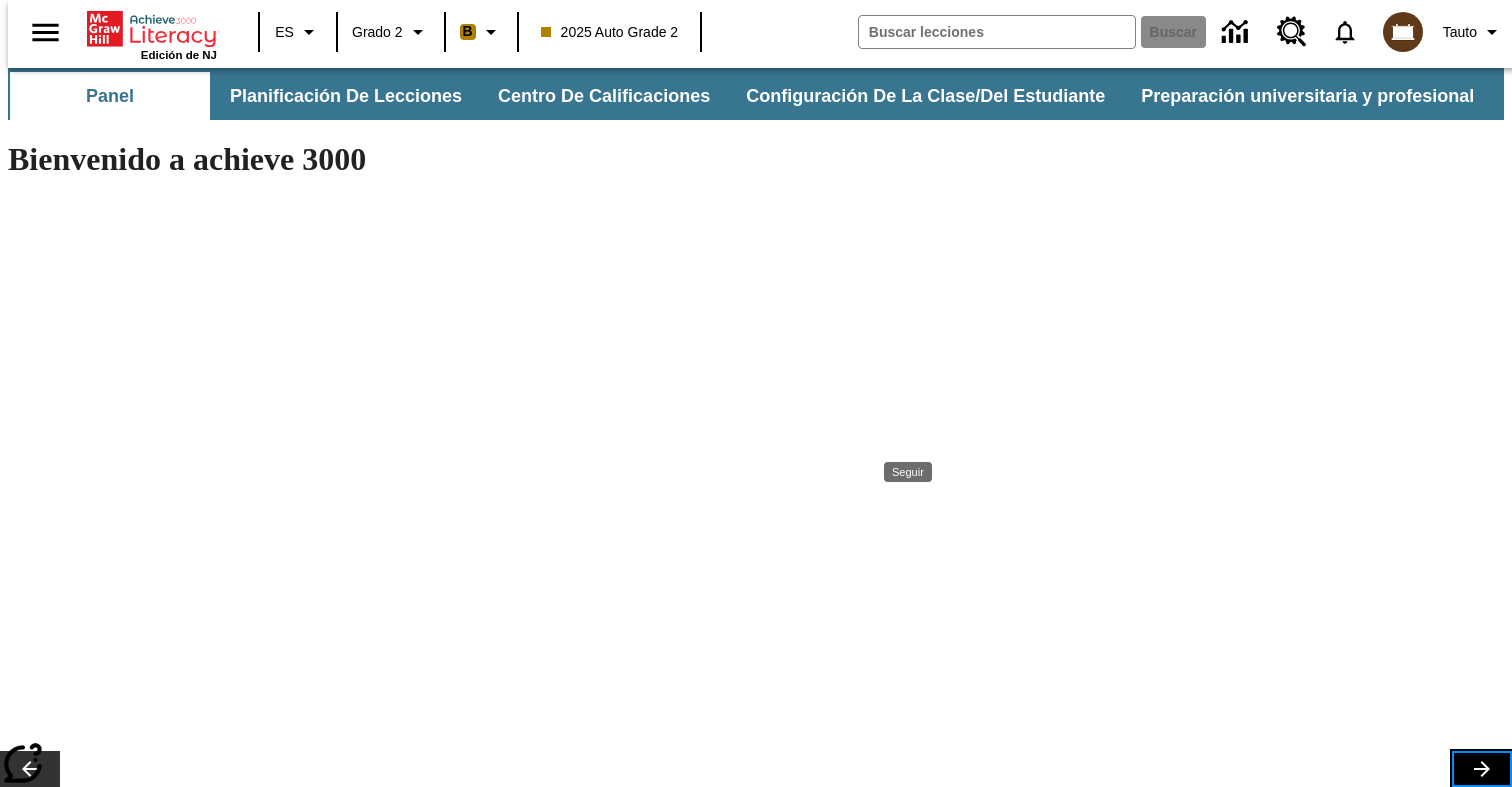 type 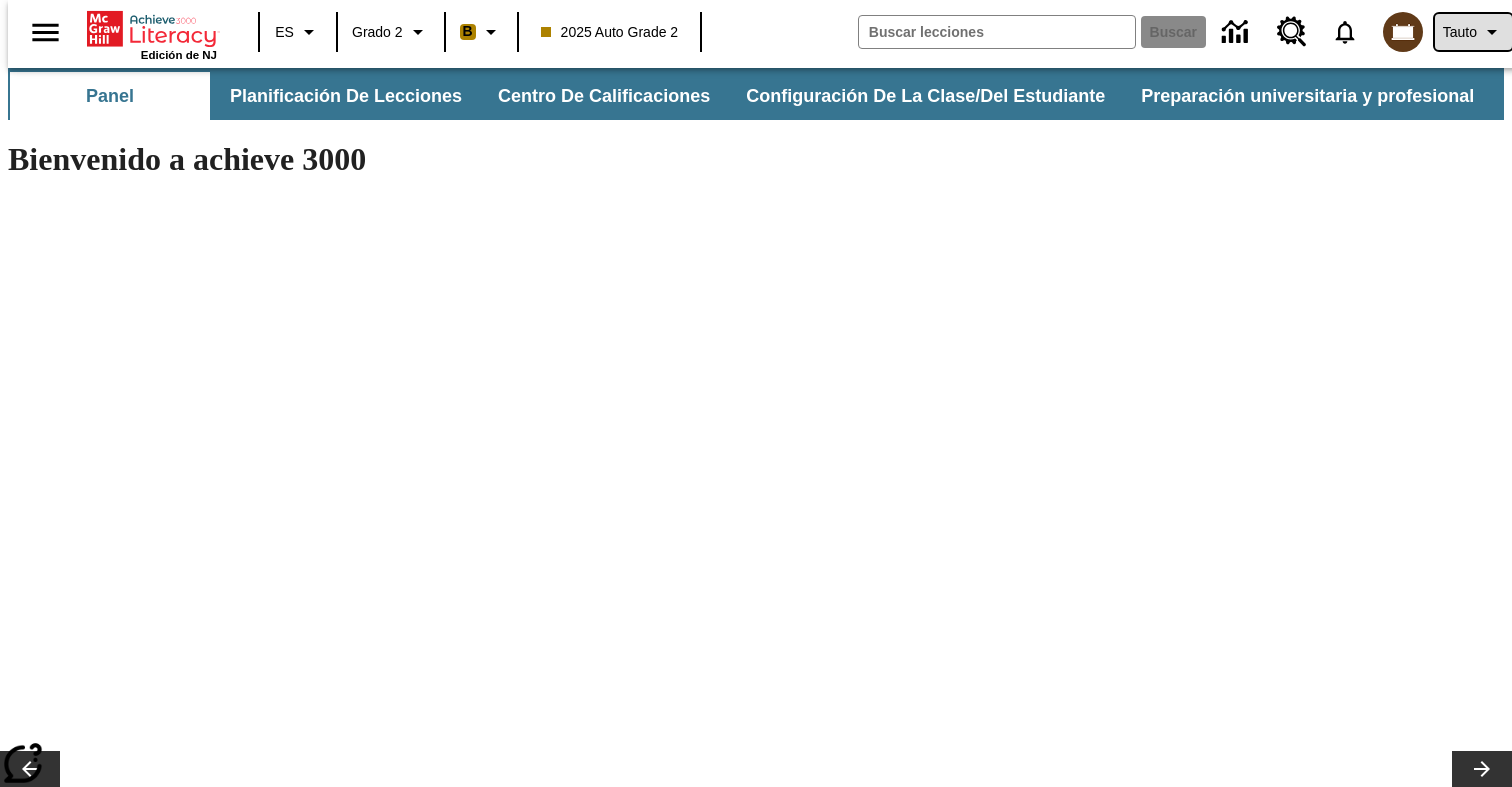 click on "Tauto" at bounding box center (1460, 32) 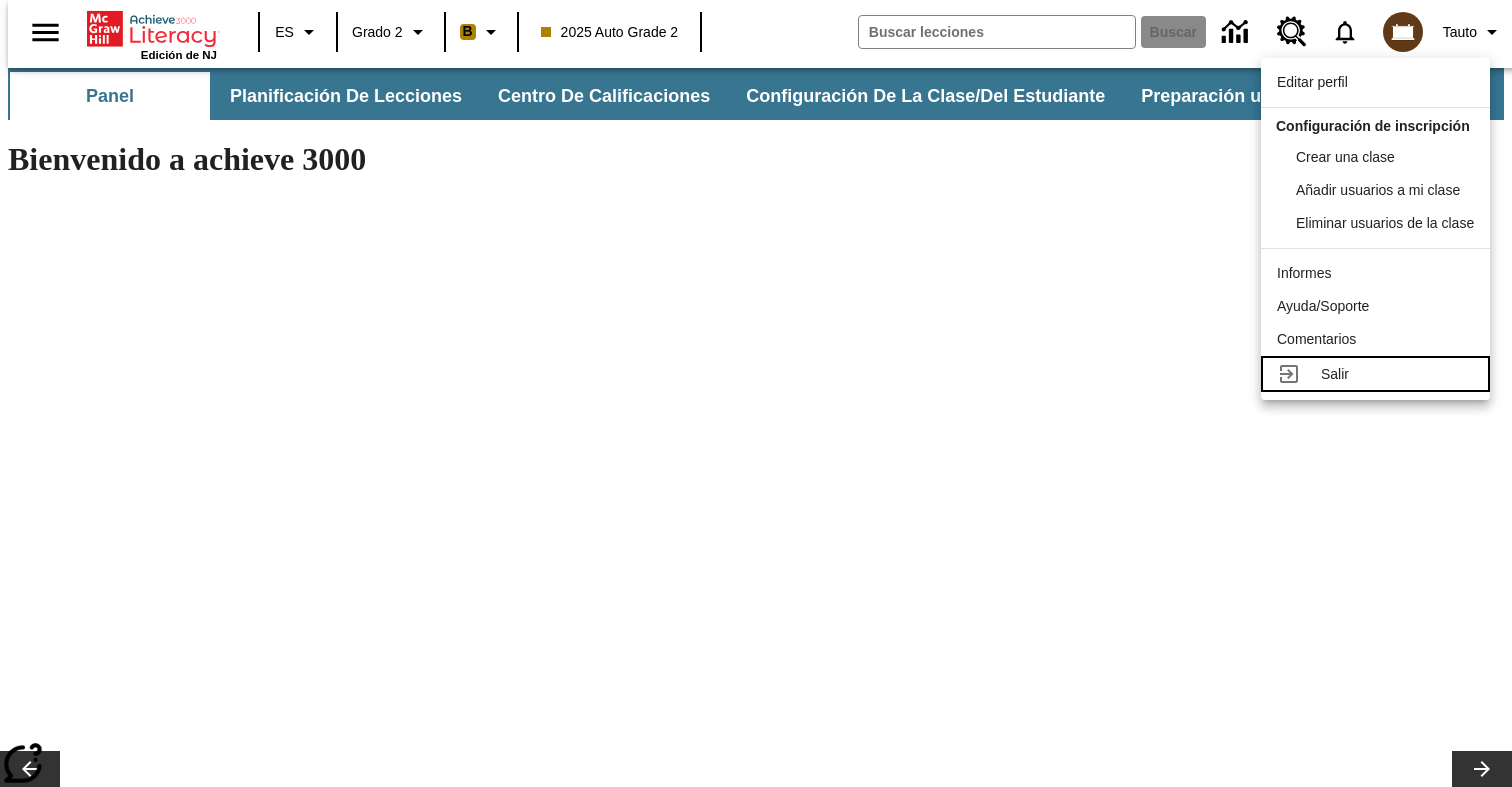 click on "Salir" at bounding box center [1335, 374] 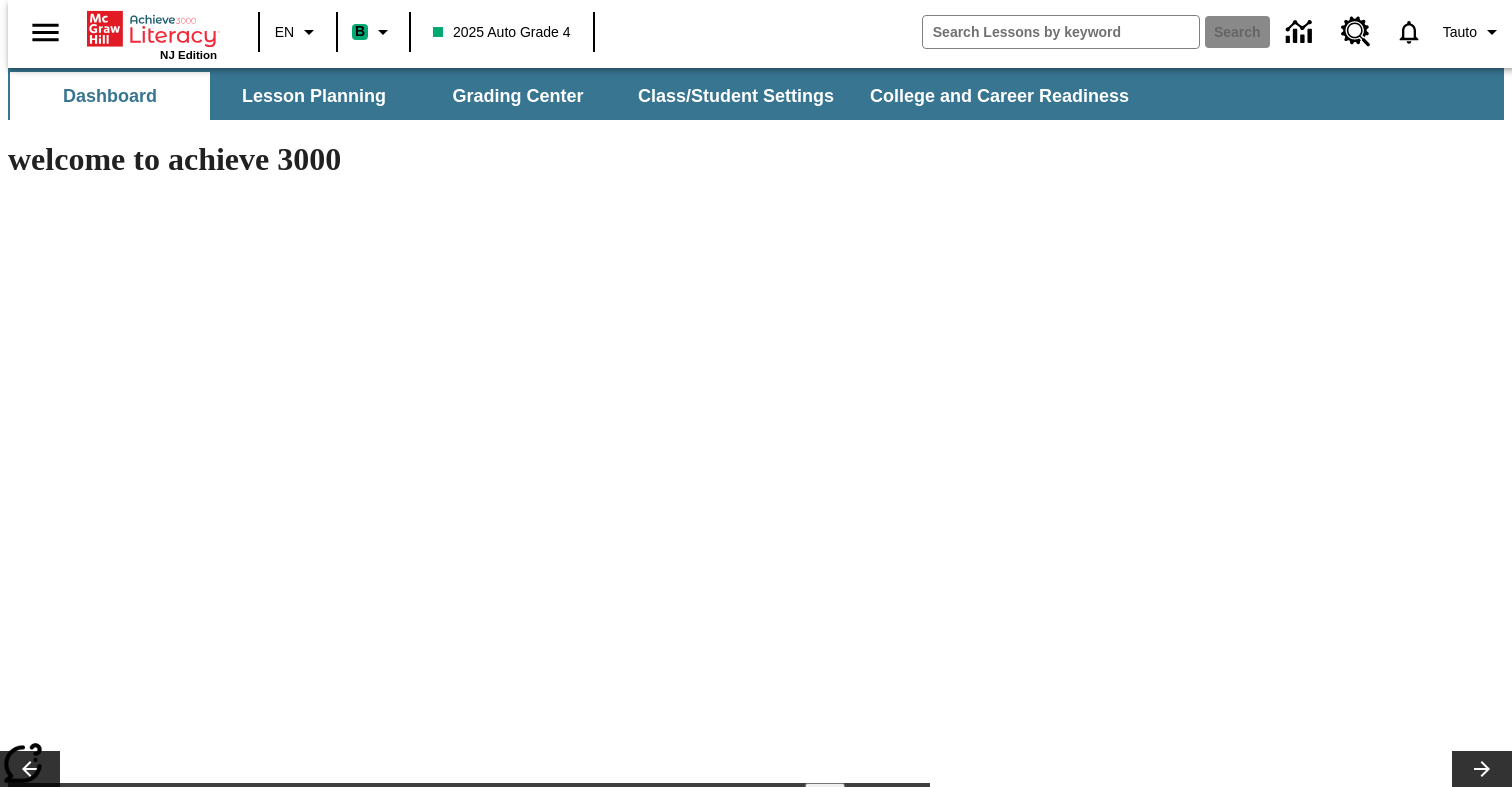 scroll, scrollTop: 0, scrollLeft: 0, axis: both 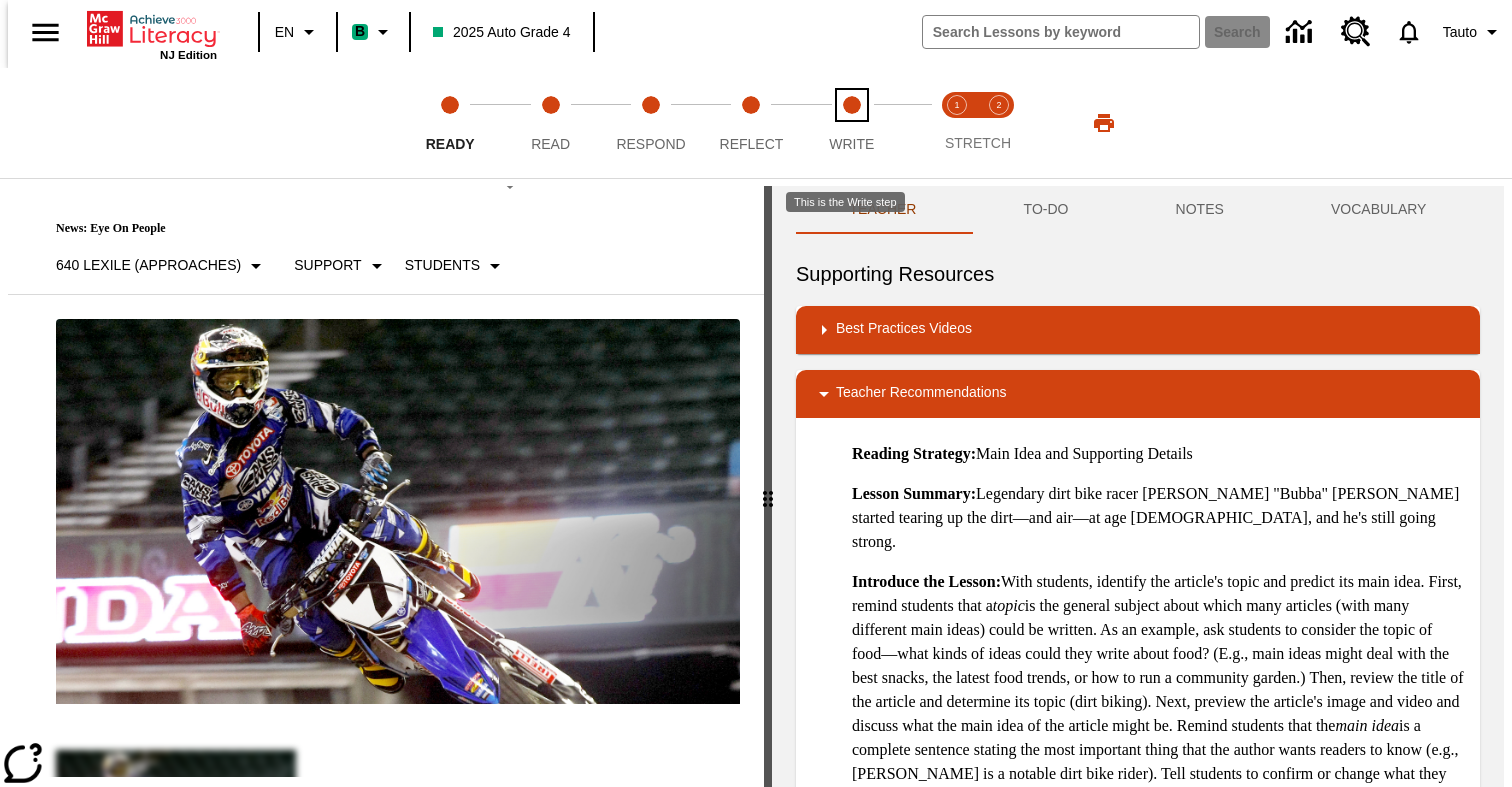 click 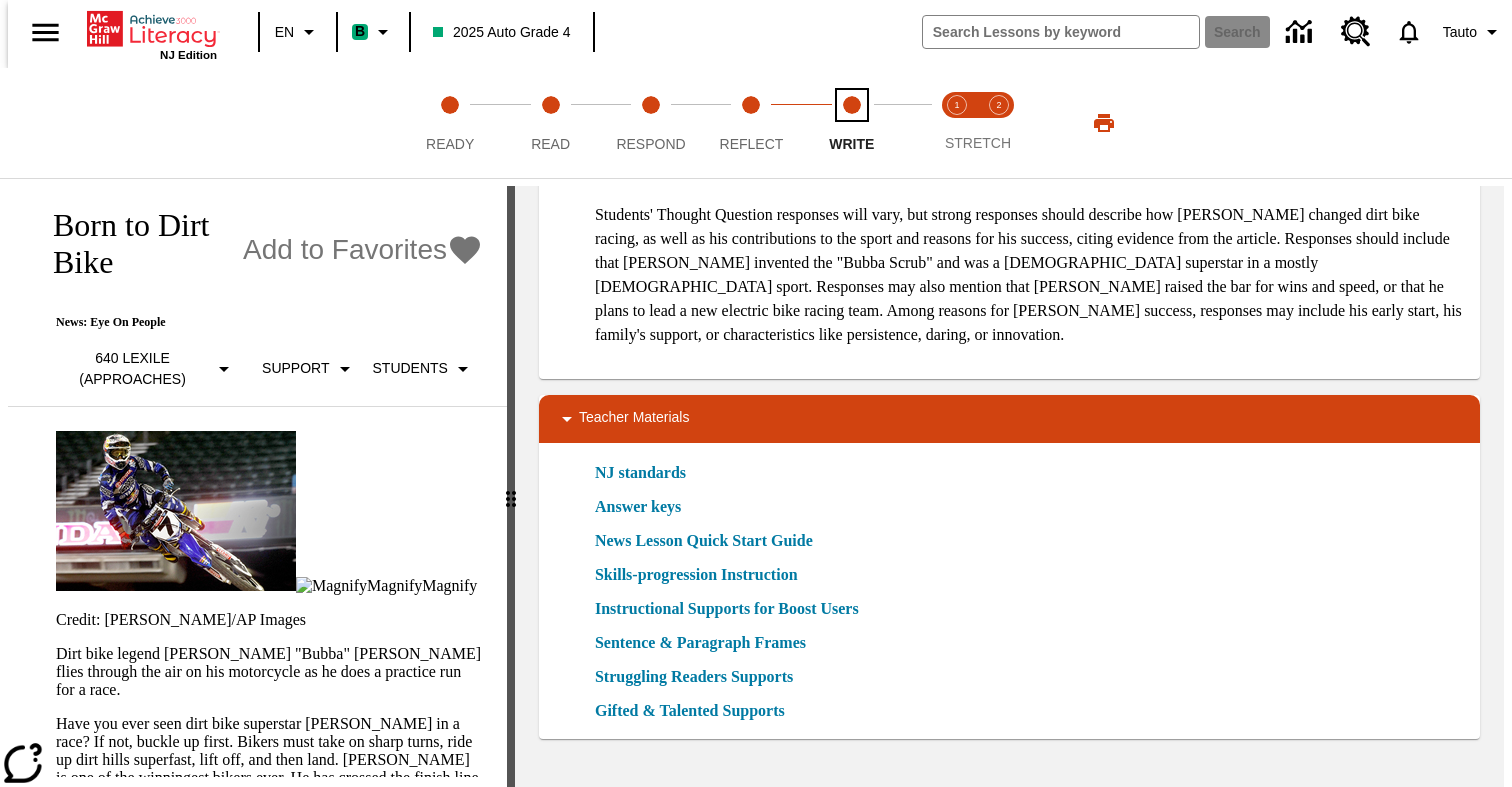 scroll, scrollTop: 0, scrollLeft: 0, axis: both 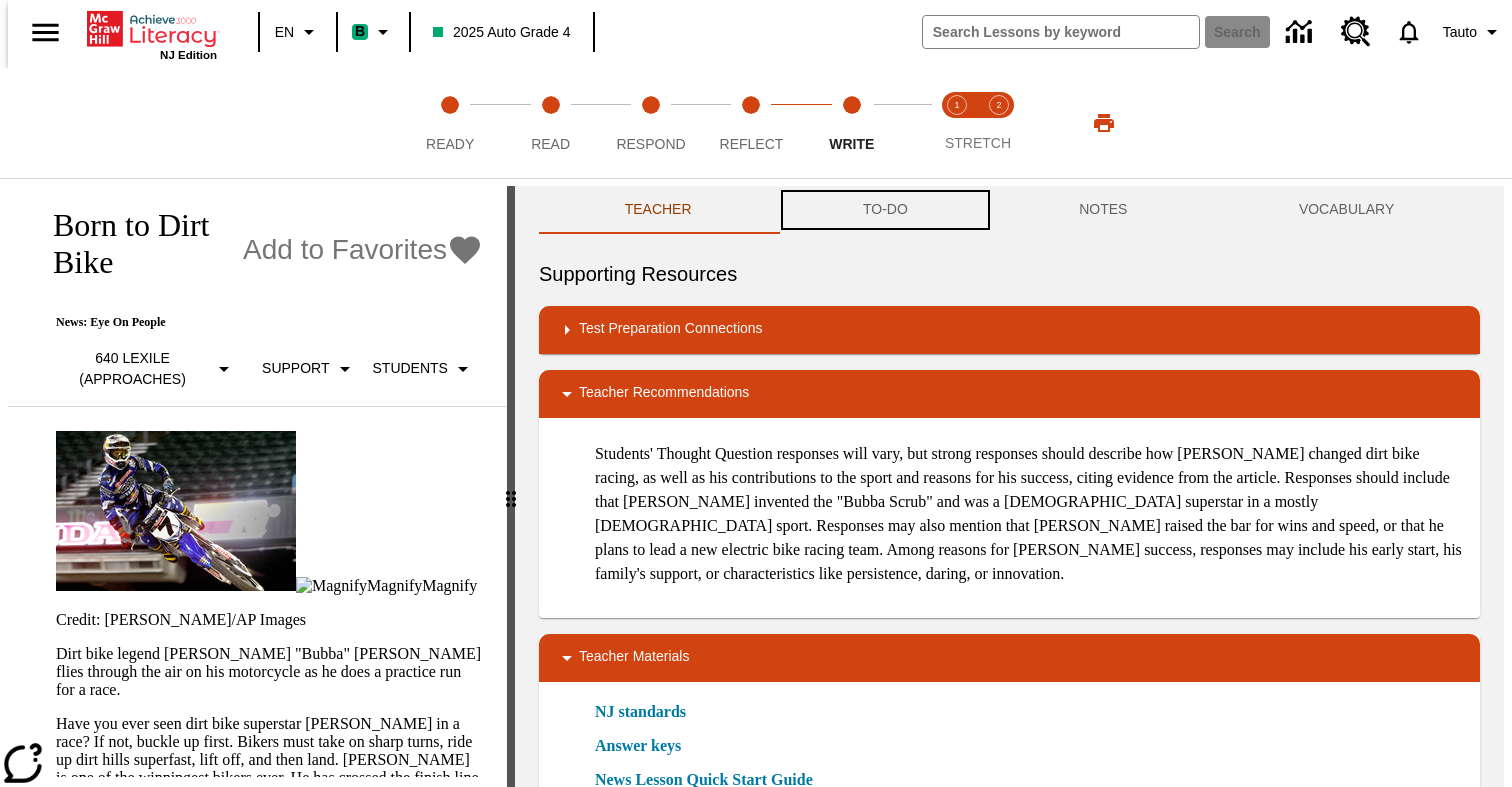 click on "TO-DO" at bounding box center (885, 210) 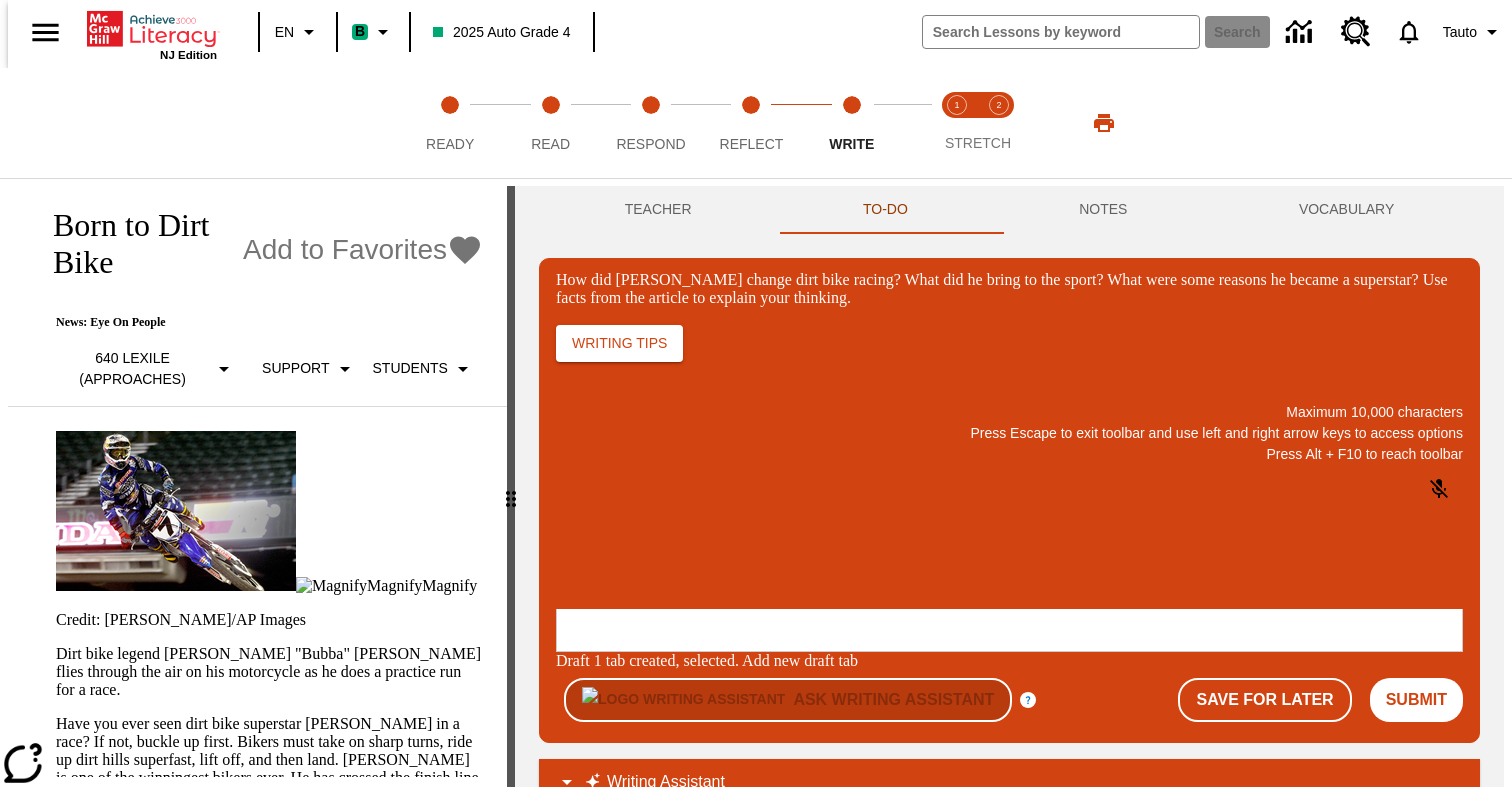 scroll, scrollTop: 205, scrollLeft: 0, axis: vertical 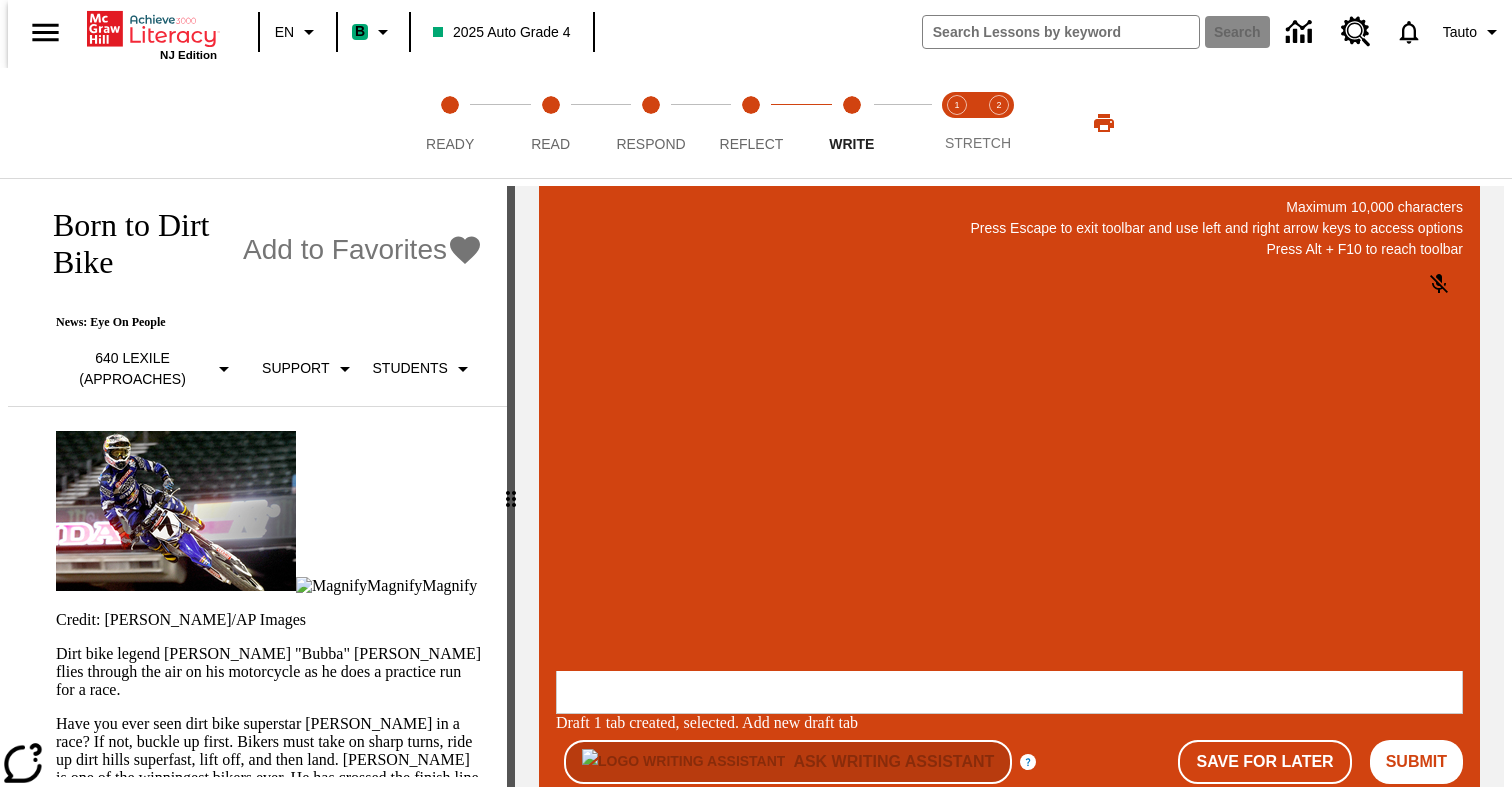 click on "One change Stewart brought to dirt bike racing was…" at bounding box center [705, 550] 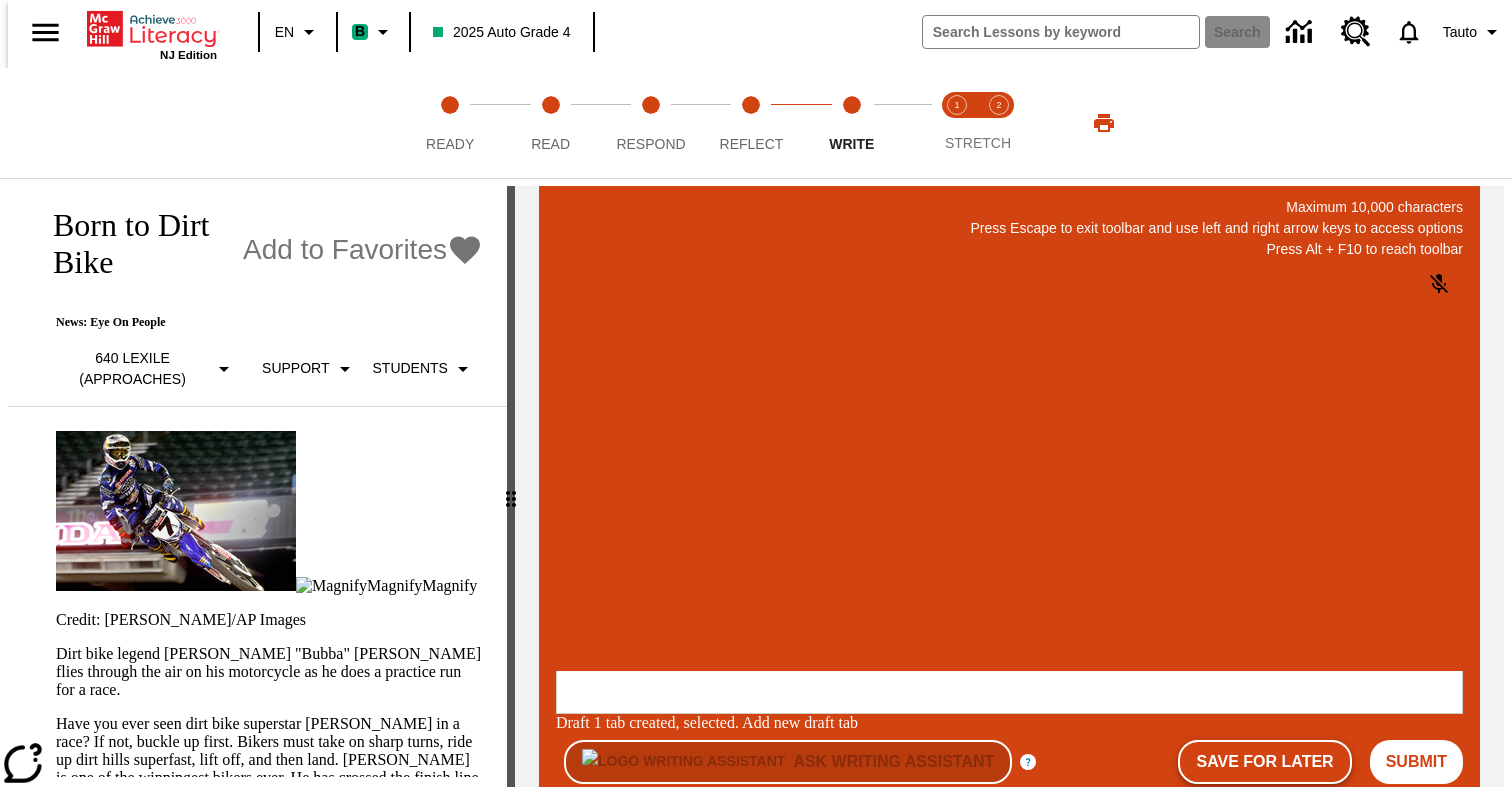 click on "Save For Later" at bounding box center [1264, 762] 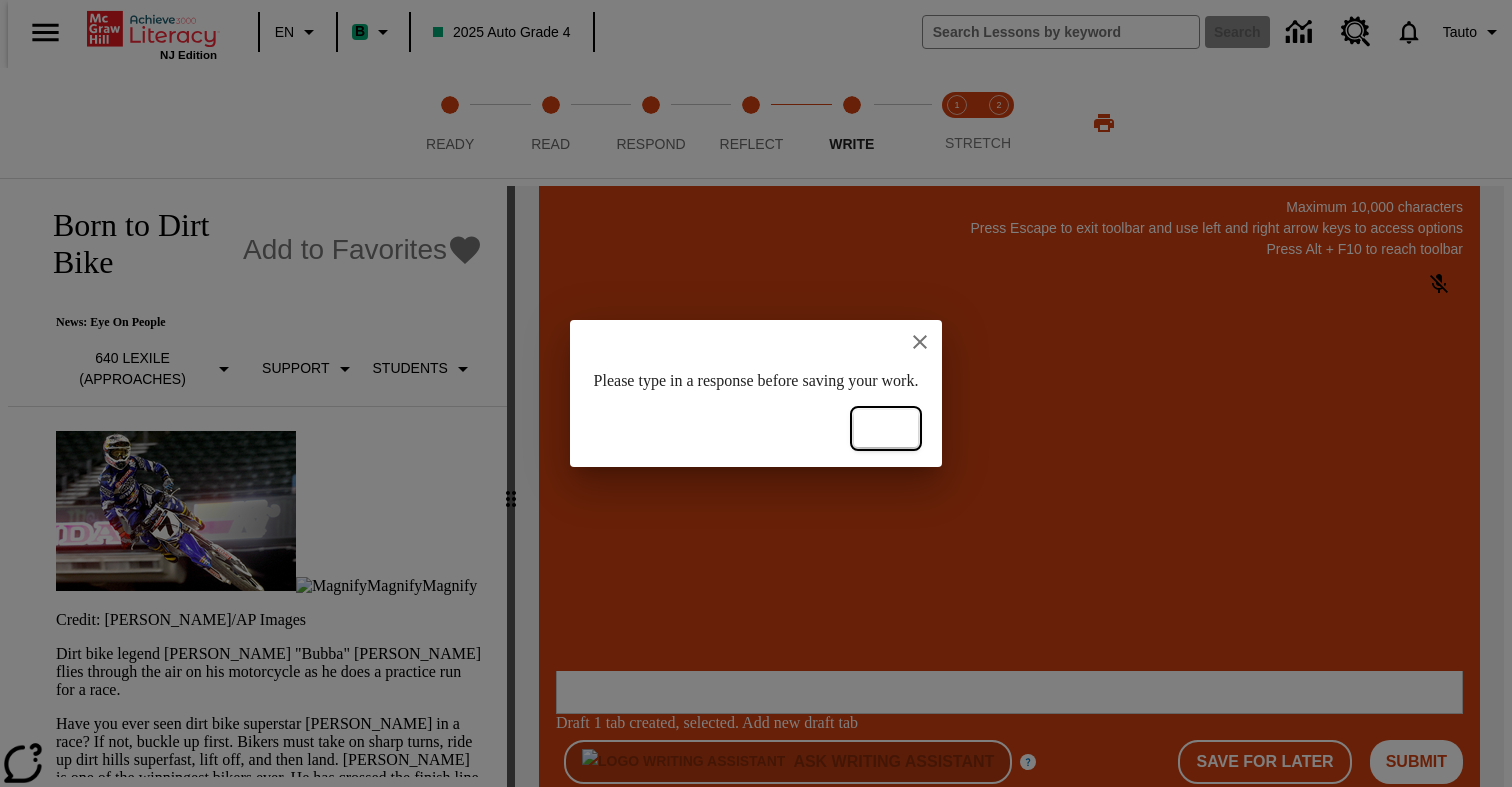 click on "Ok" at bounding box center [886, 428] 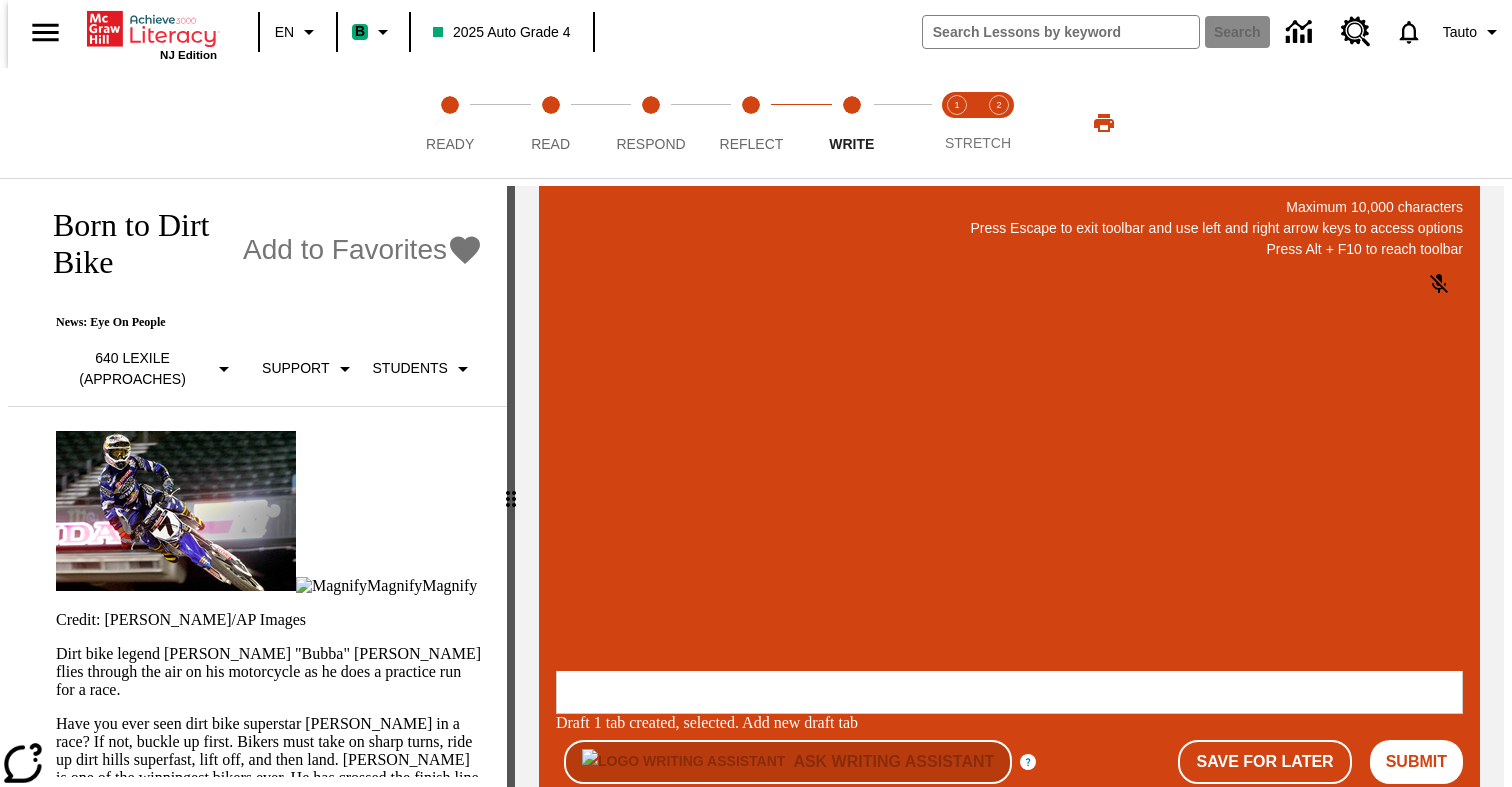 click at bounding box center (705, 541) 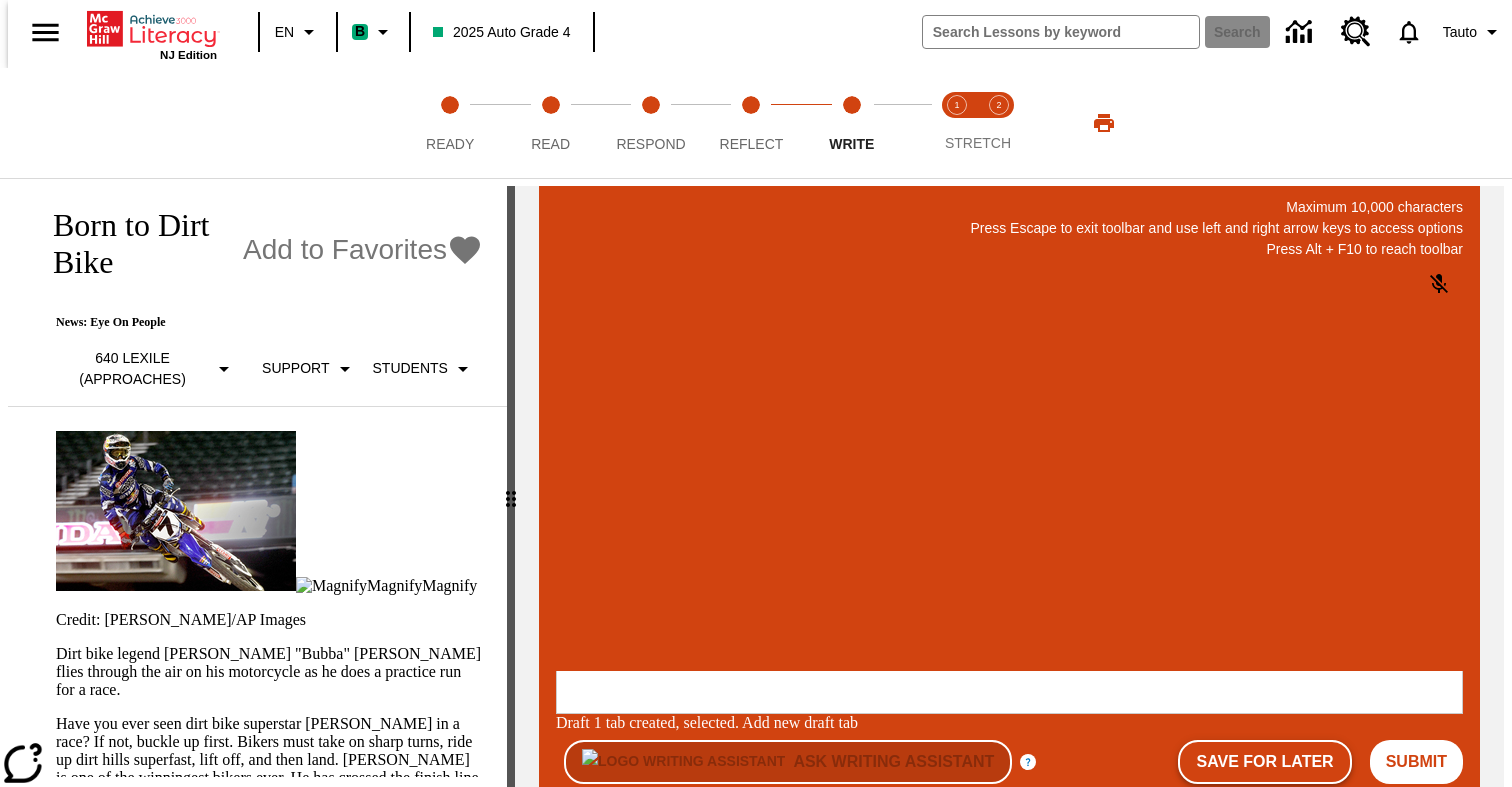 click on "Save For Later" at bounding box center [1264, 762] 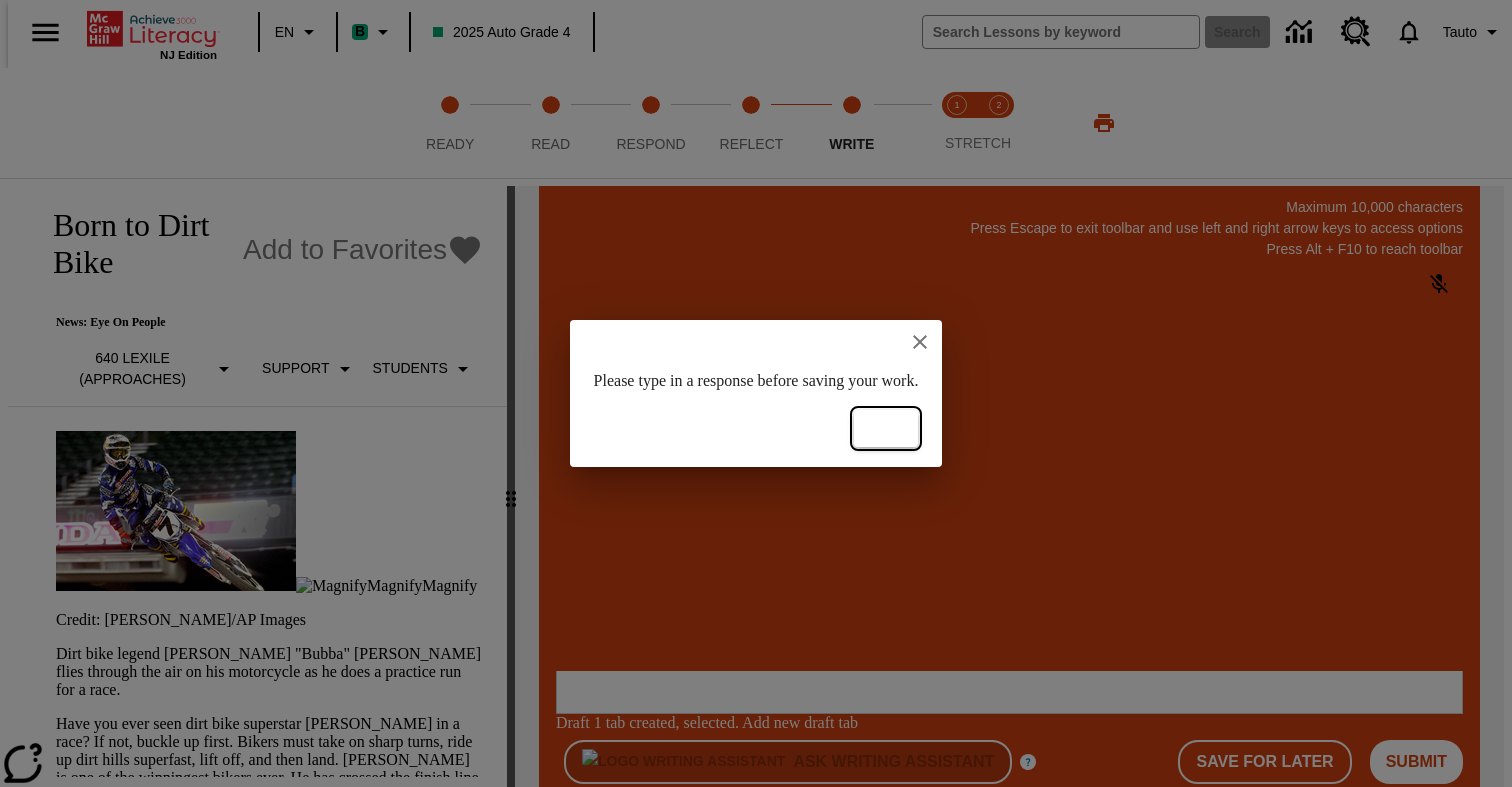 click on "Ok" at bounding box center [886, 428] 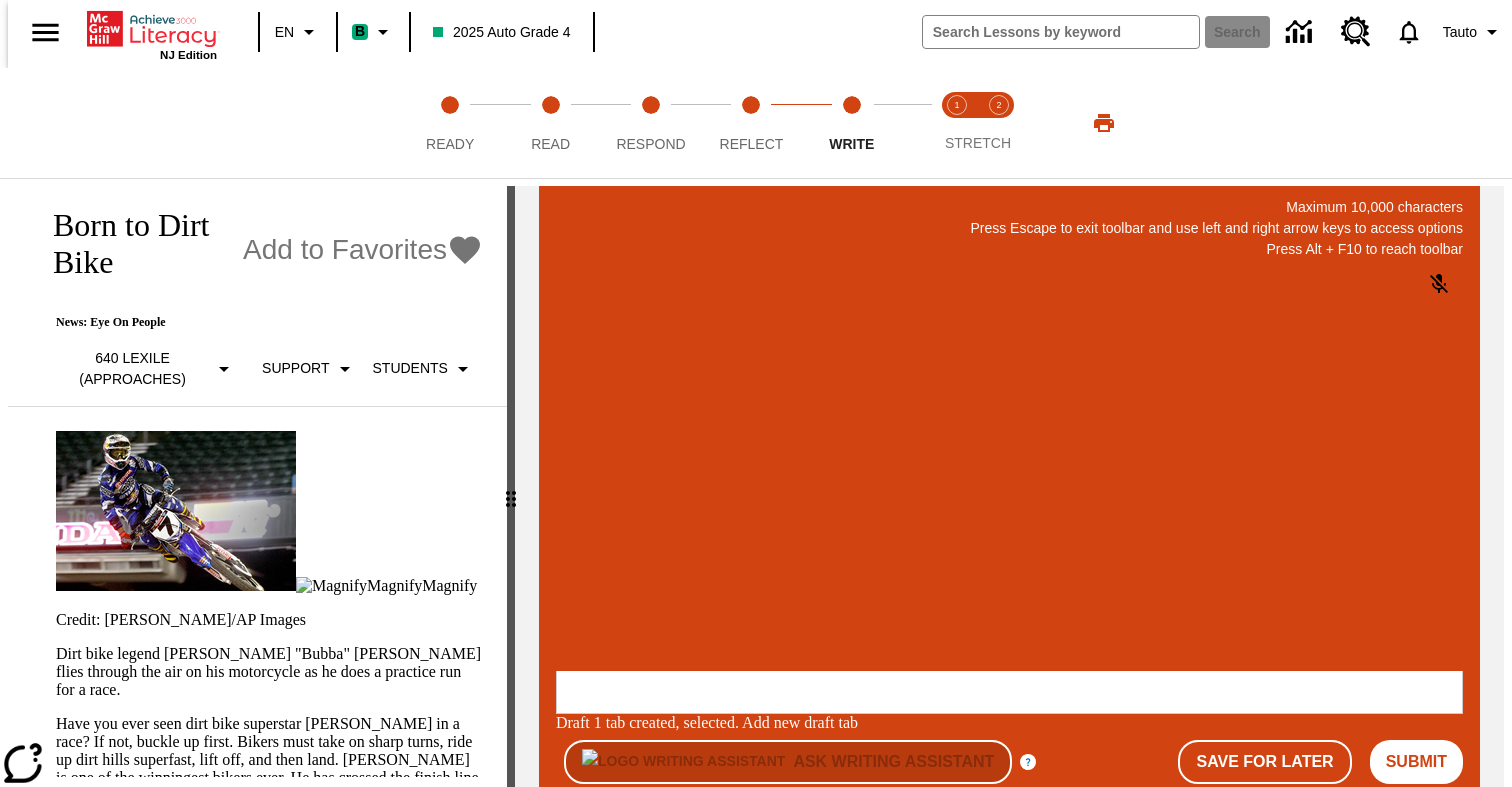 click at bounding box center (705, 541) 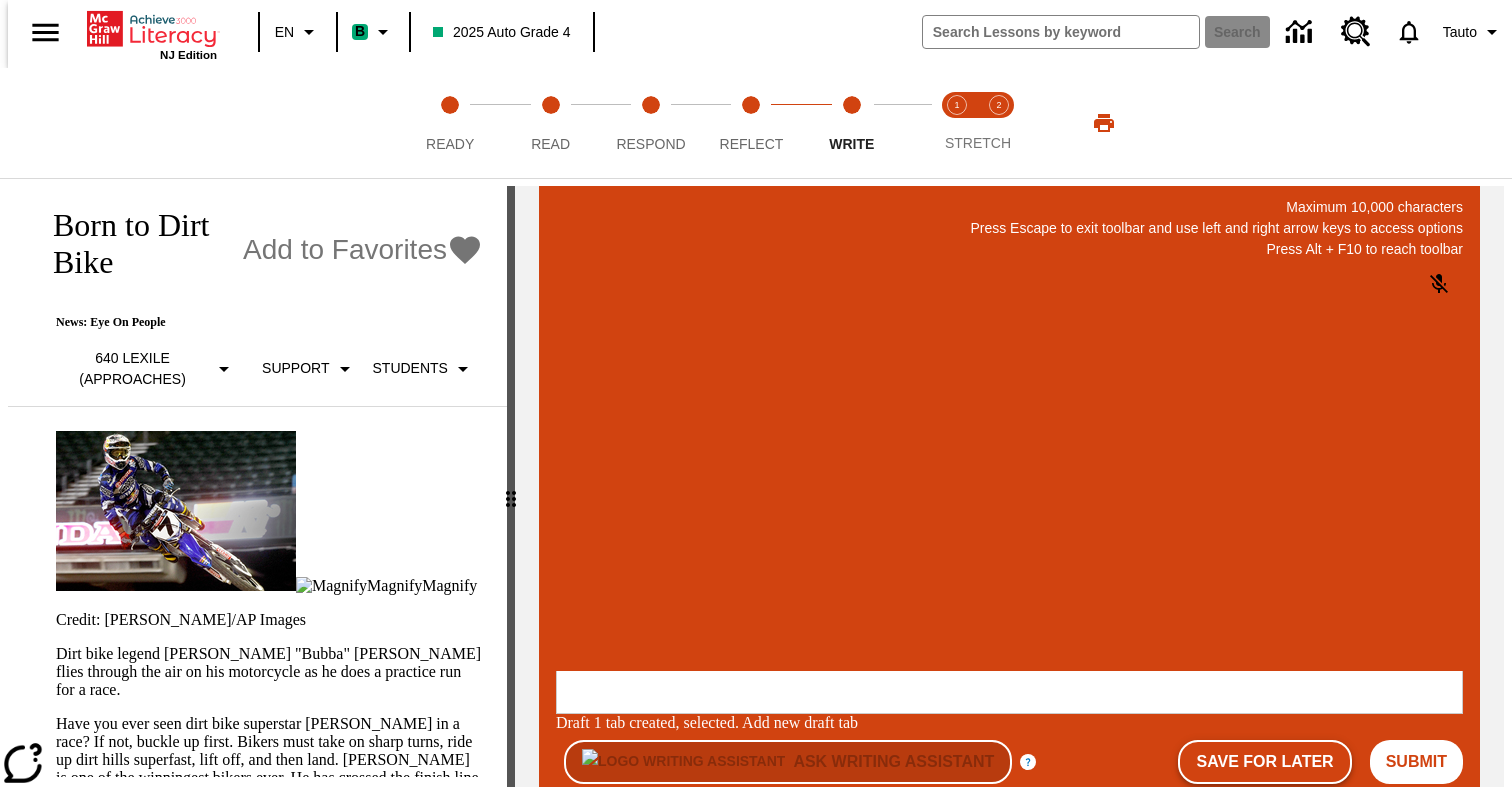 click on "Save For Later" at bounding box center [1264, 762] 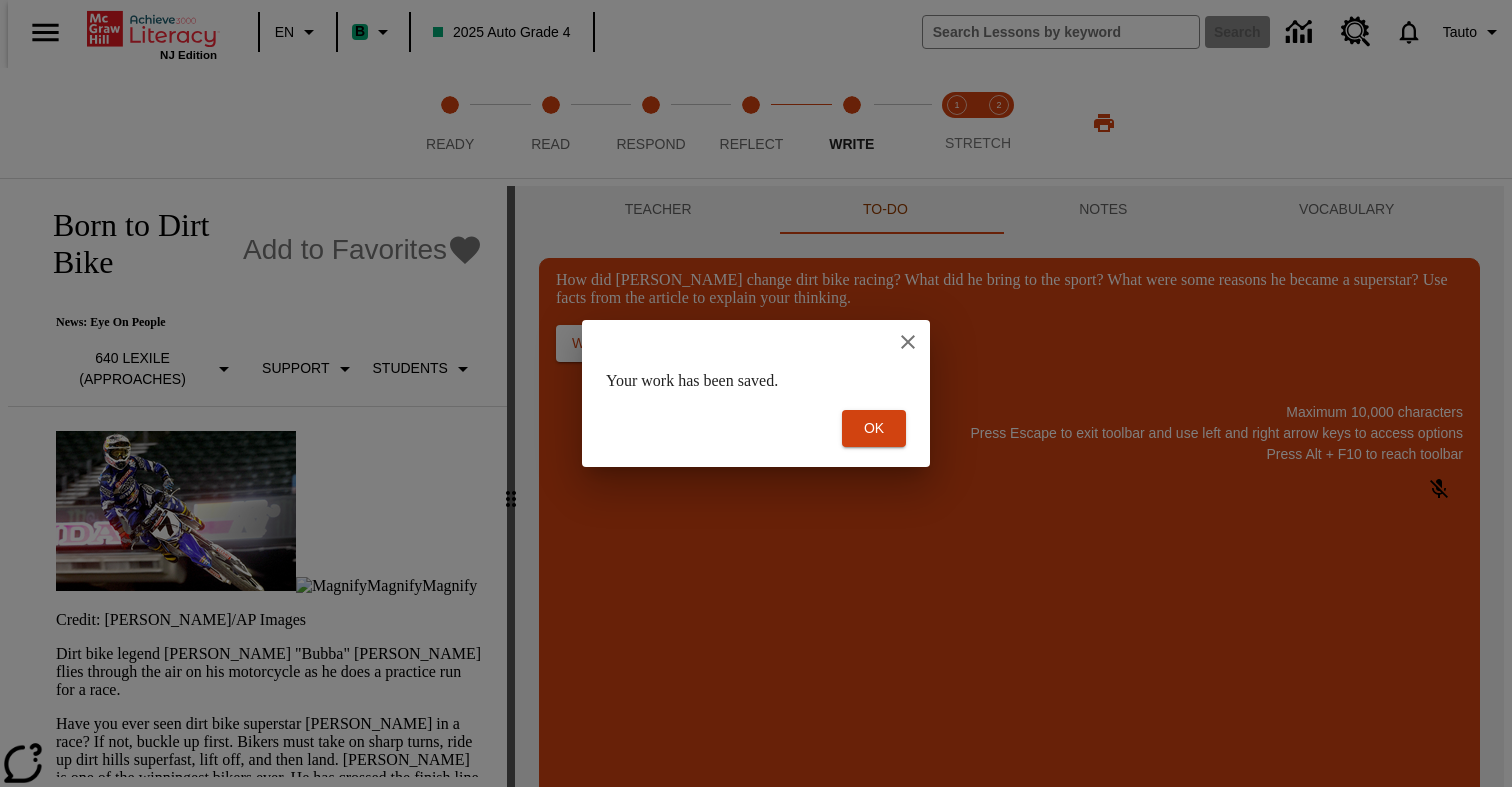scroll, scrollTop: 0, scrollLeft: 0, axis: both 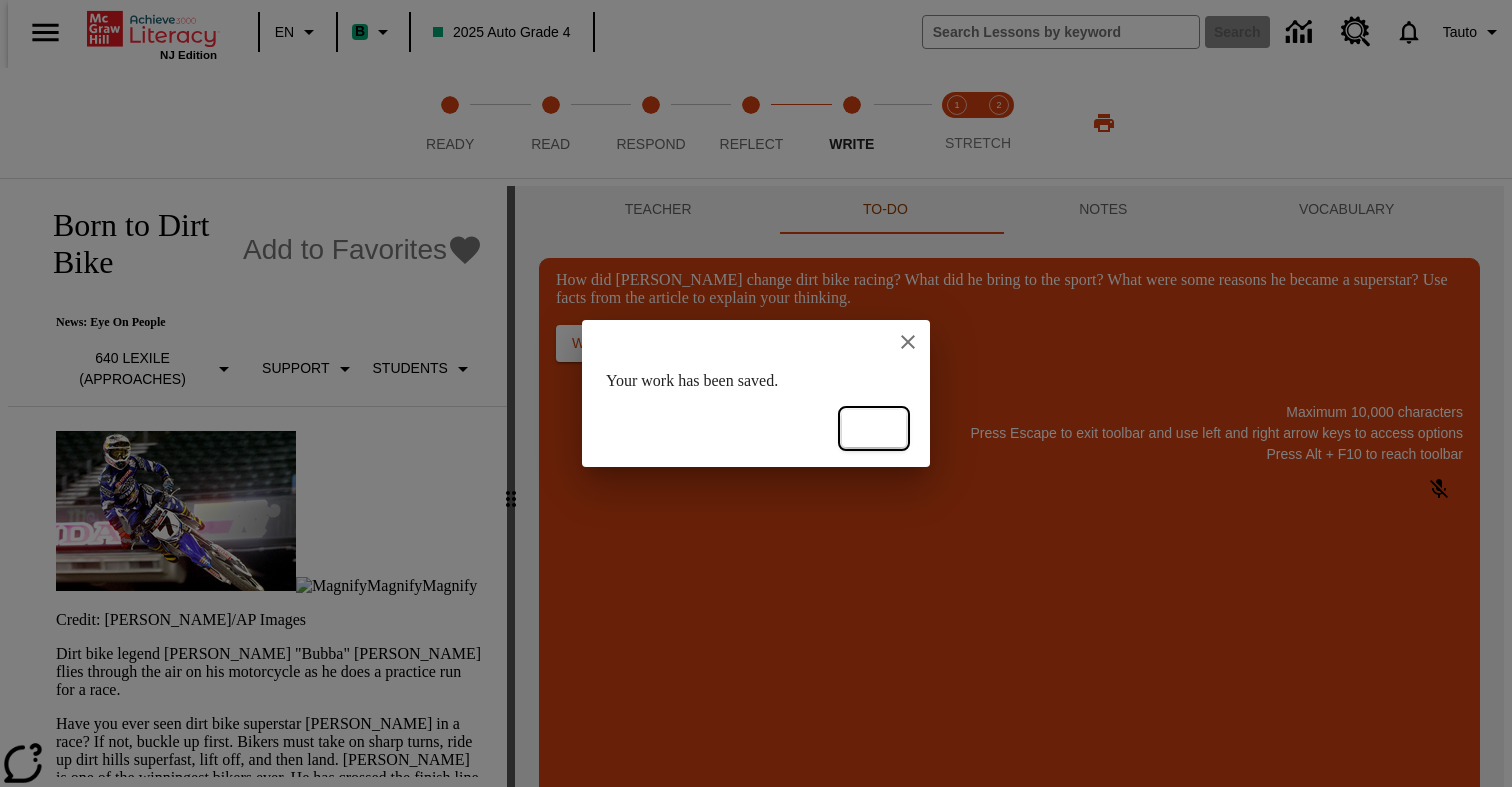 click on "Ok" at bounding box center [874, 428] 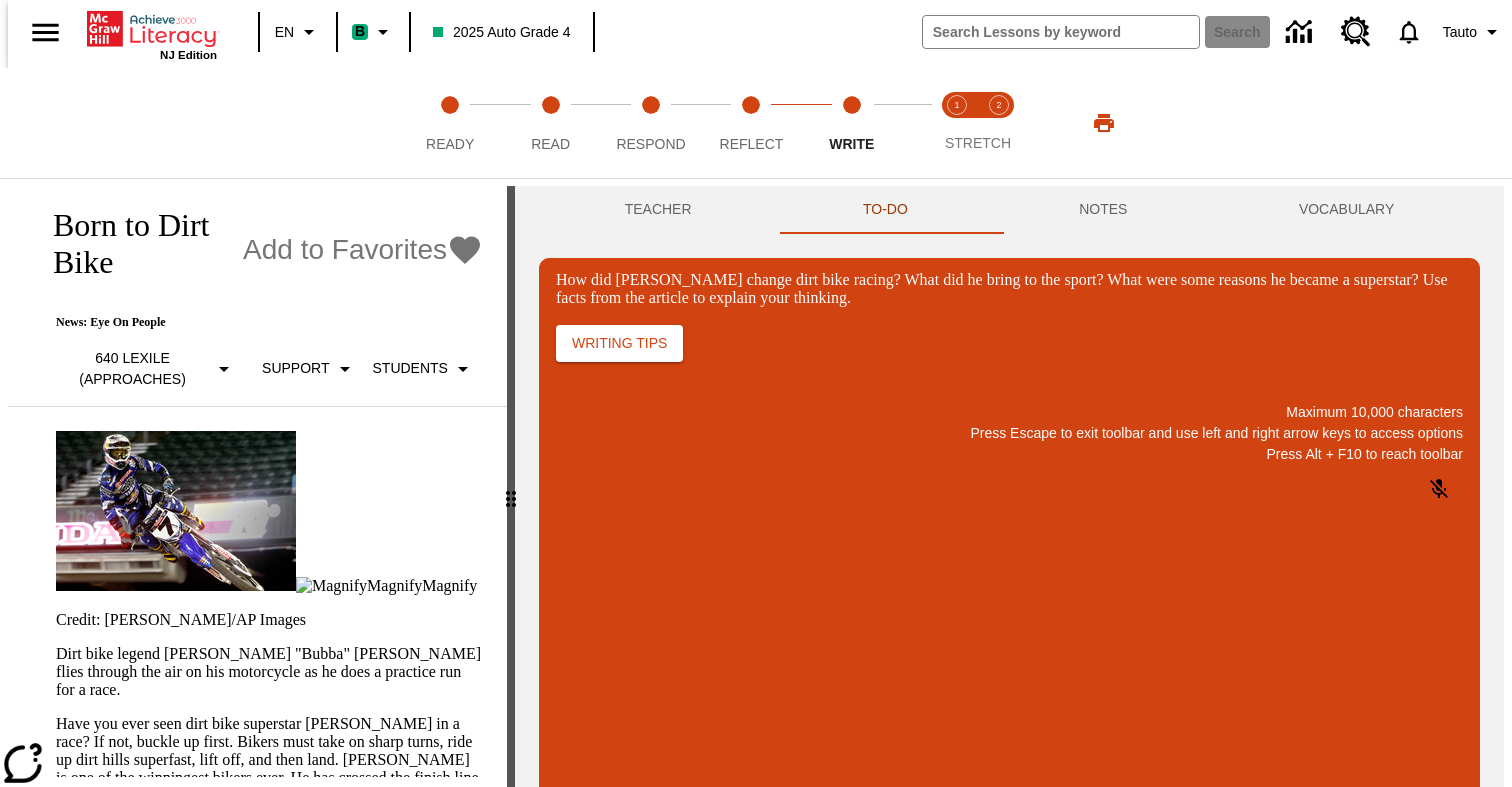click on "One change Stewart brought to dirt bike racing was…" at bounding box center (705, 755) 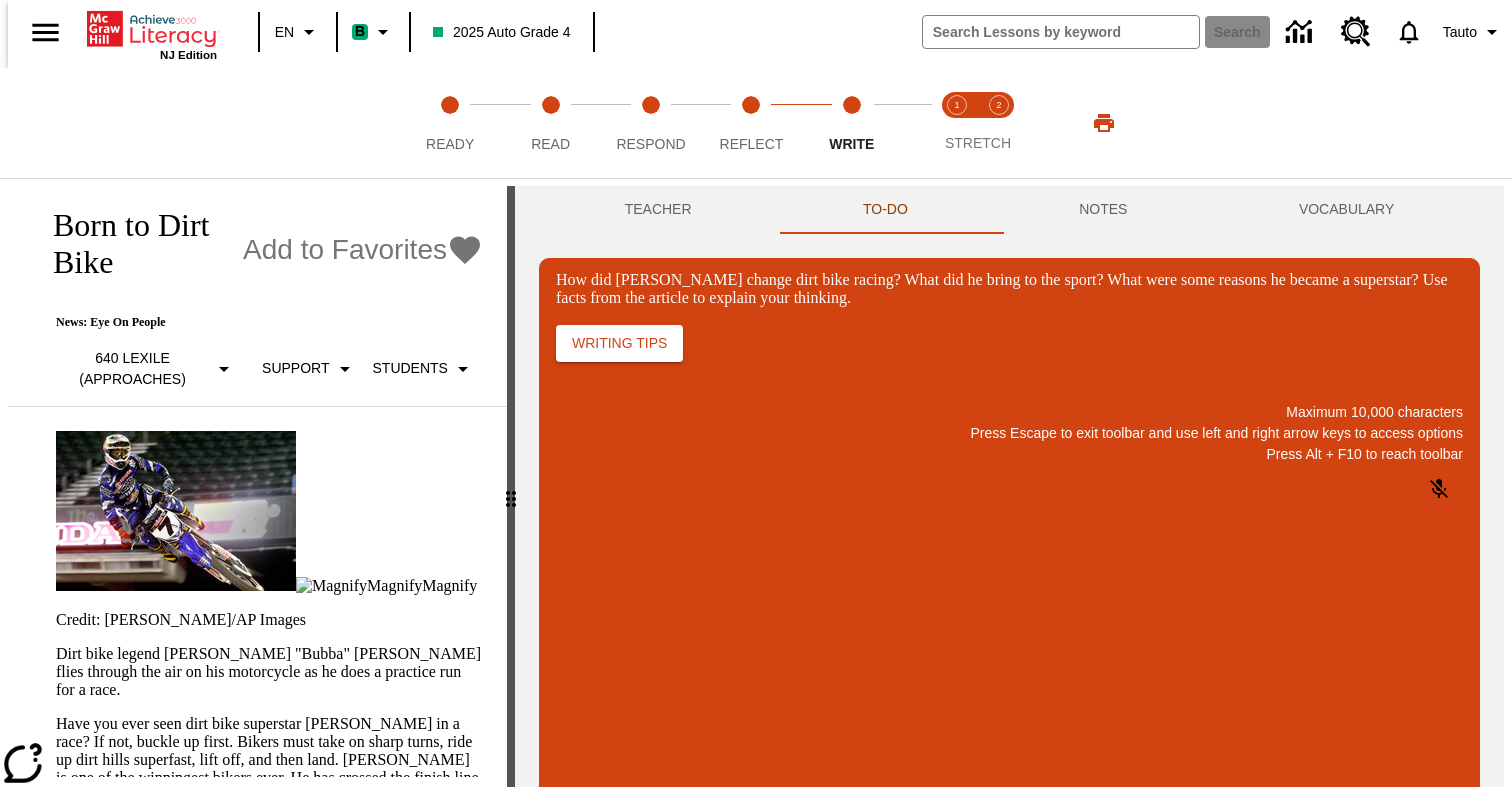 type 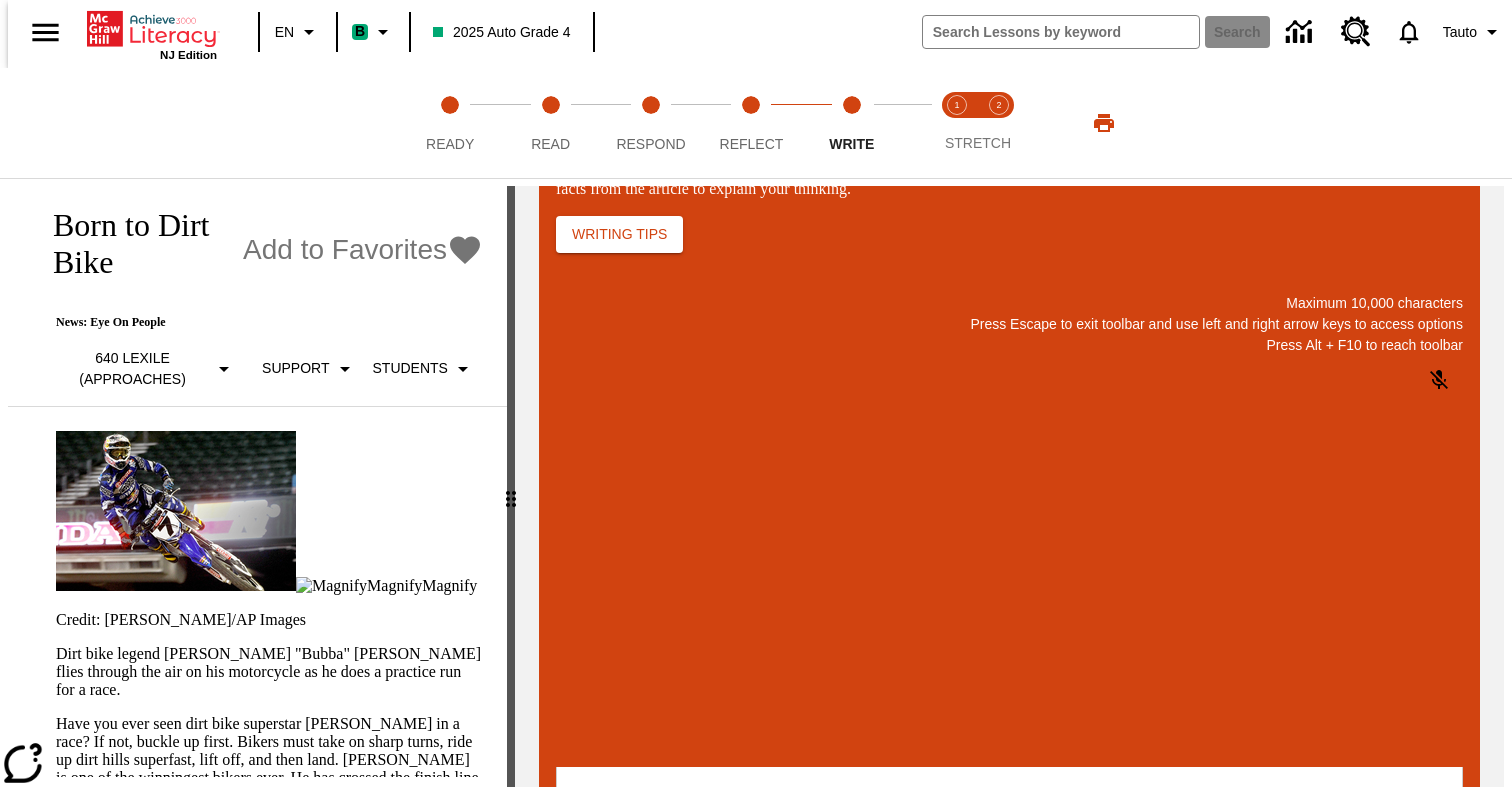 scroll, scrollTop: 127, scrollLeft: 0, axis: vertical 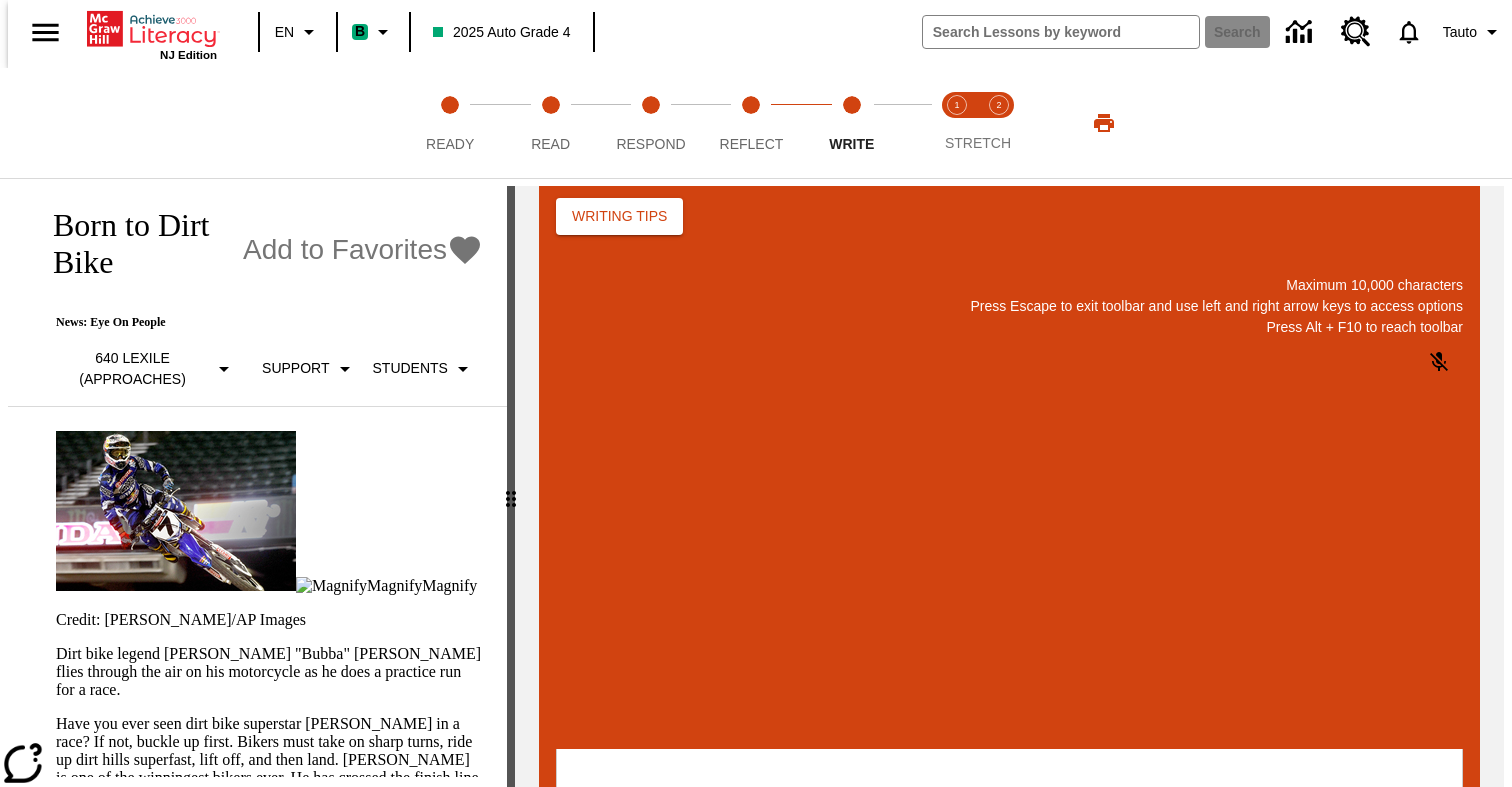 click on "Save For Later" at bounding box center [1264, 840] 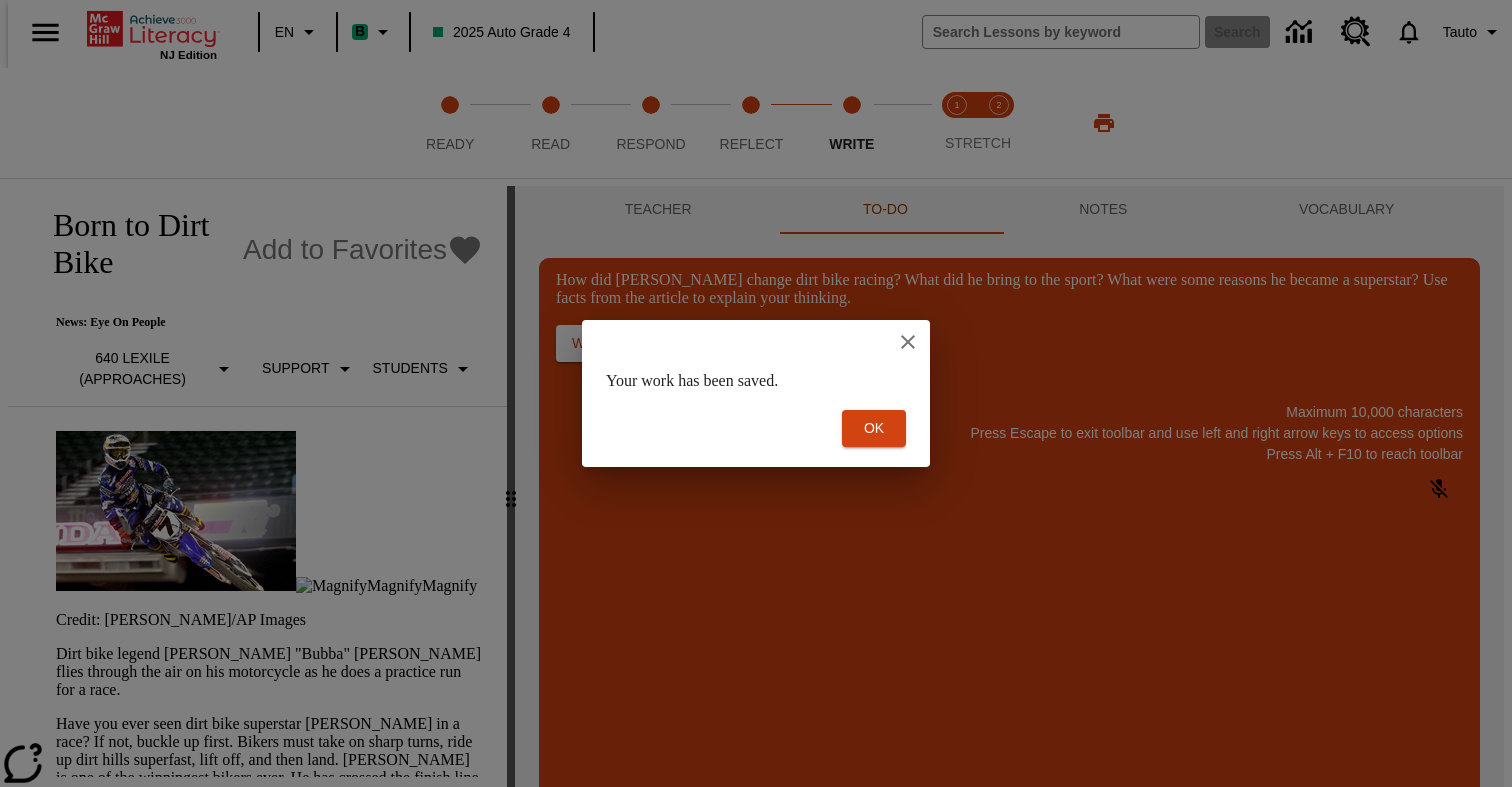 scroll, scrollTop: 0, scrollLeft: 0, axis: both 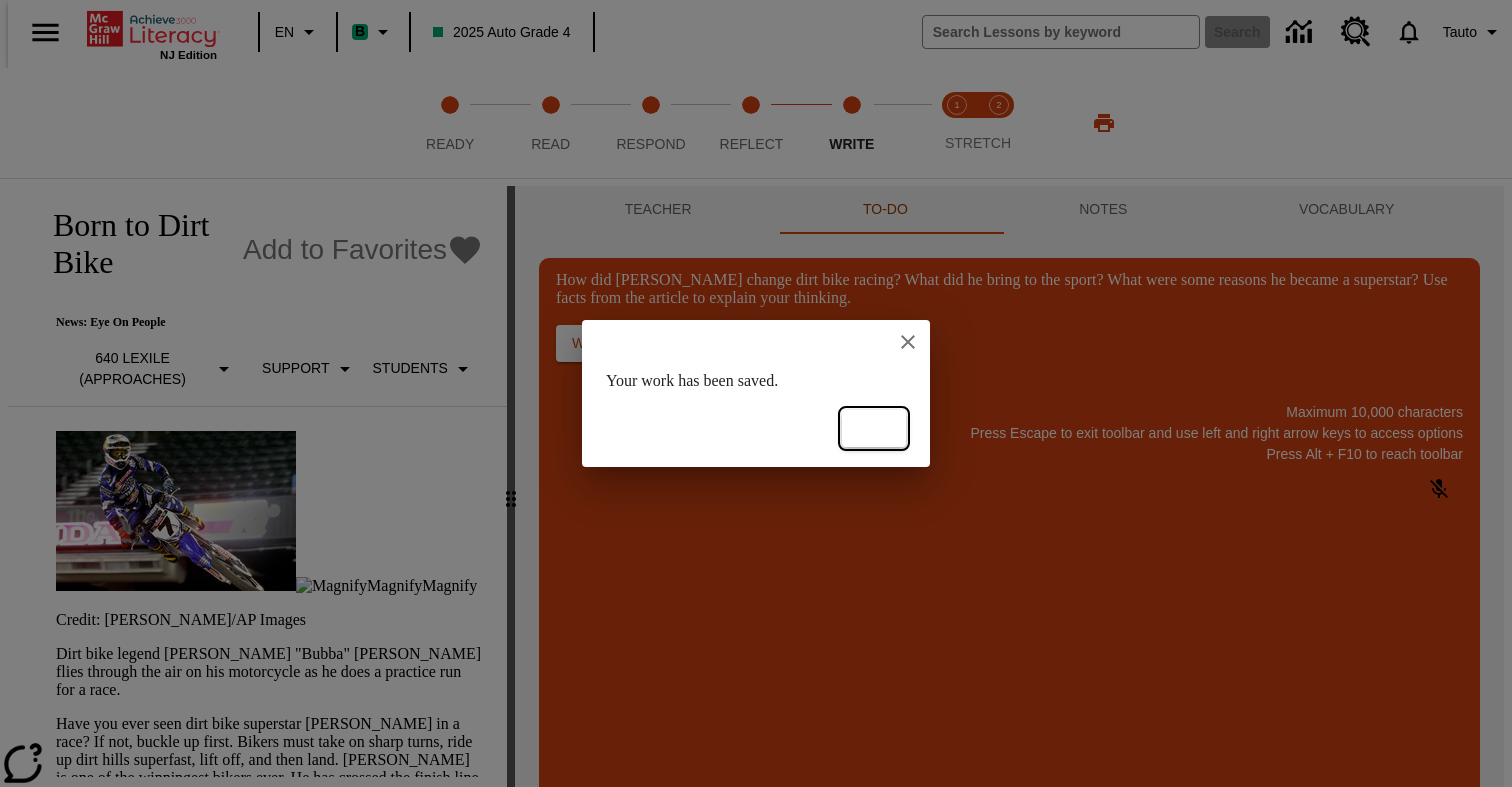 click on "Ok" at bounding box center (874, 428) 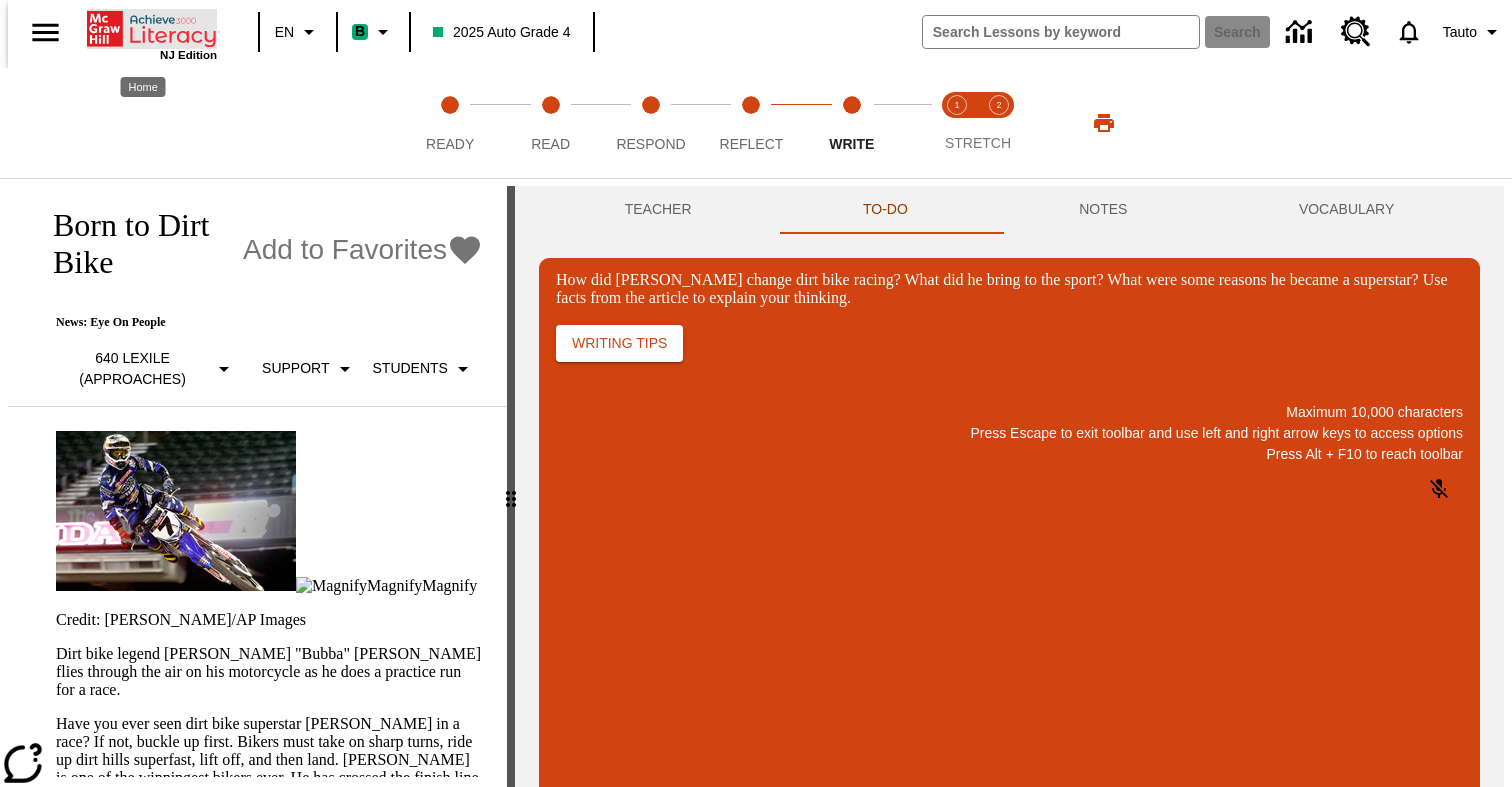 type 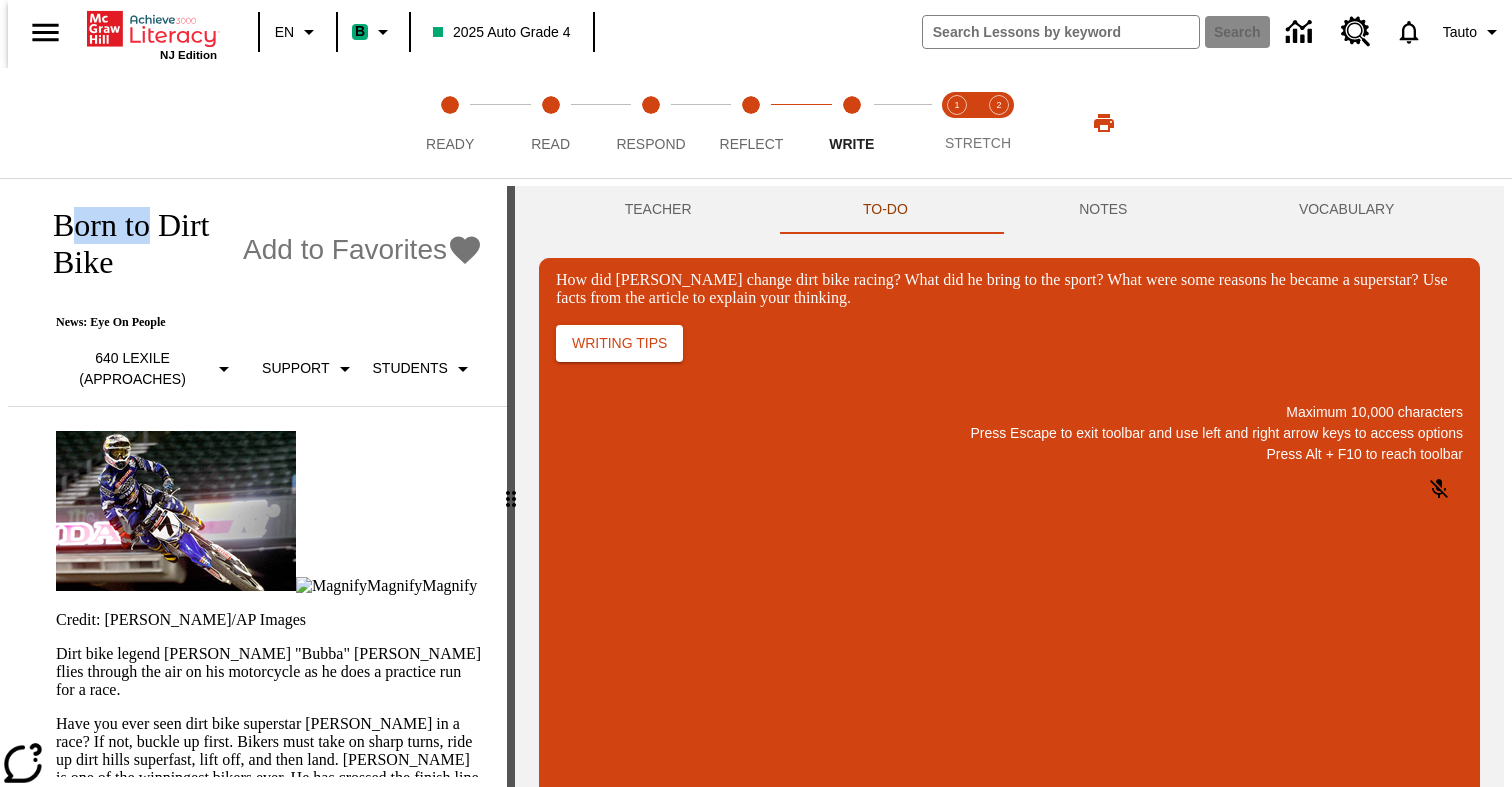 drag, startPoint x: 58, startPoint y: 225, endPoint x: 164, endPoint y: 225, distance: 106 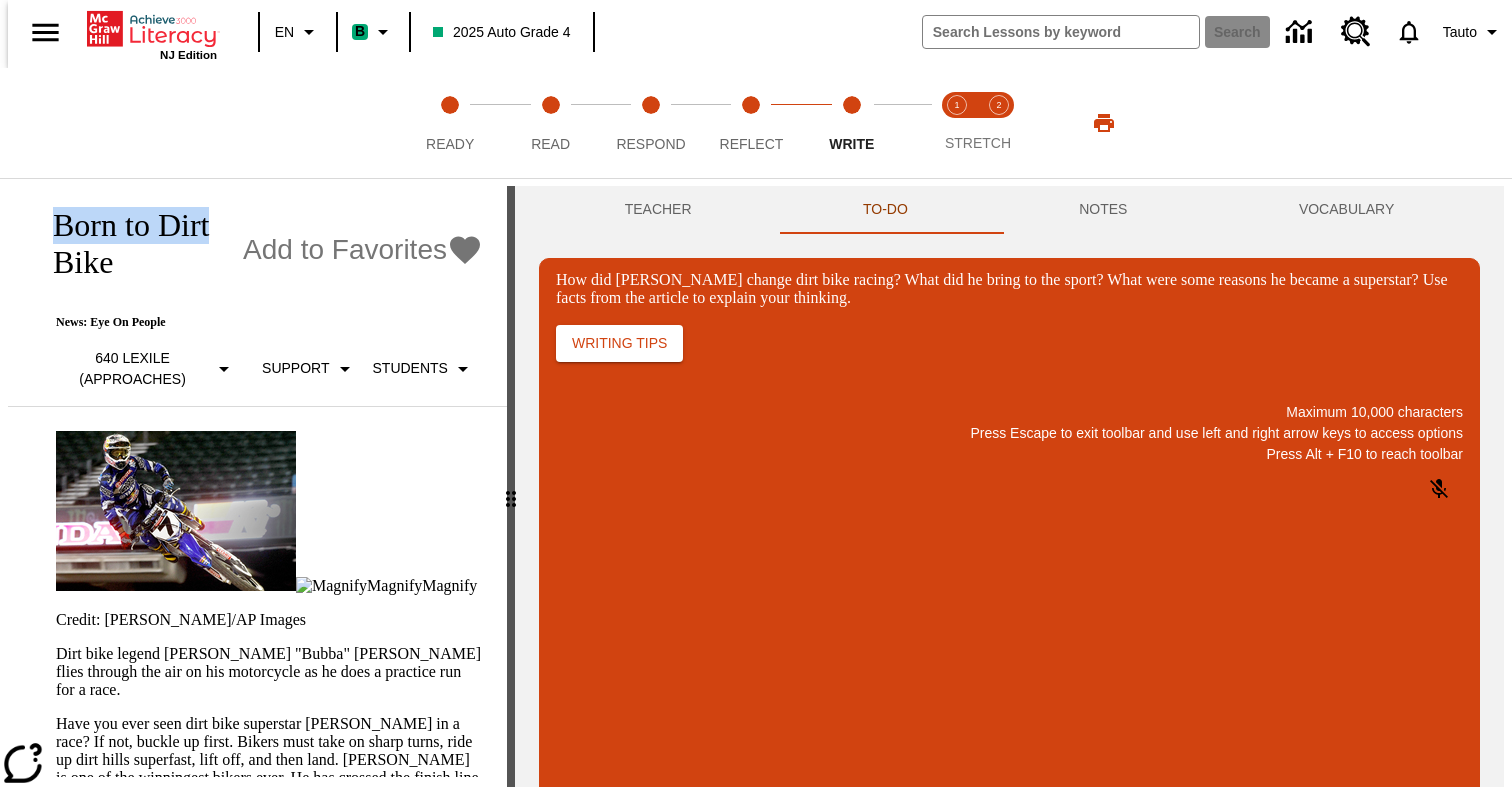 drag, startPoint x: 44, startPoint y: 221, endPoint x: 228, endPoint y: 230, distance: 184.21997 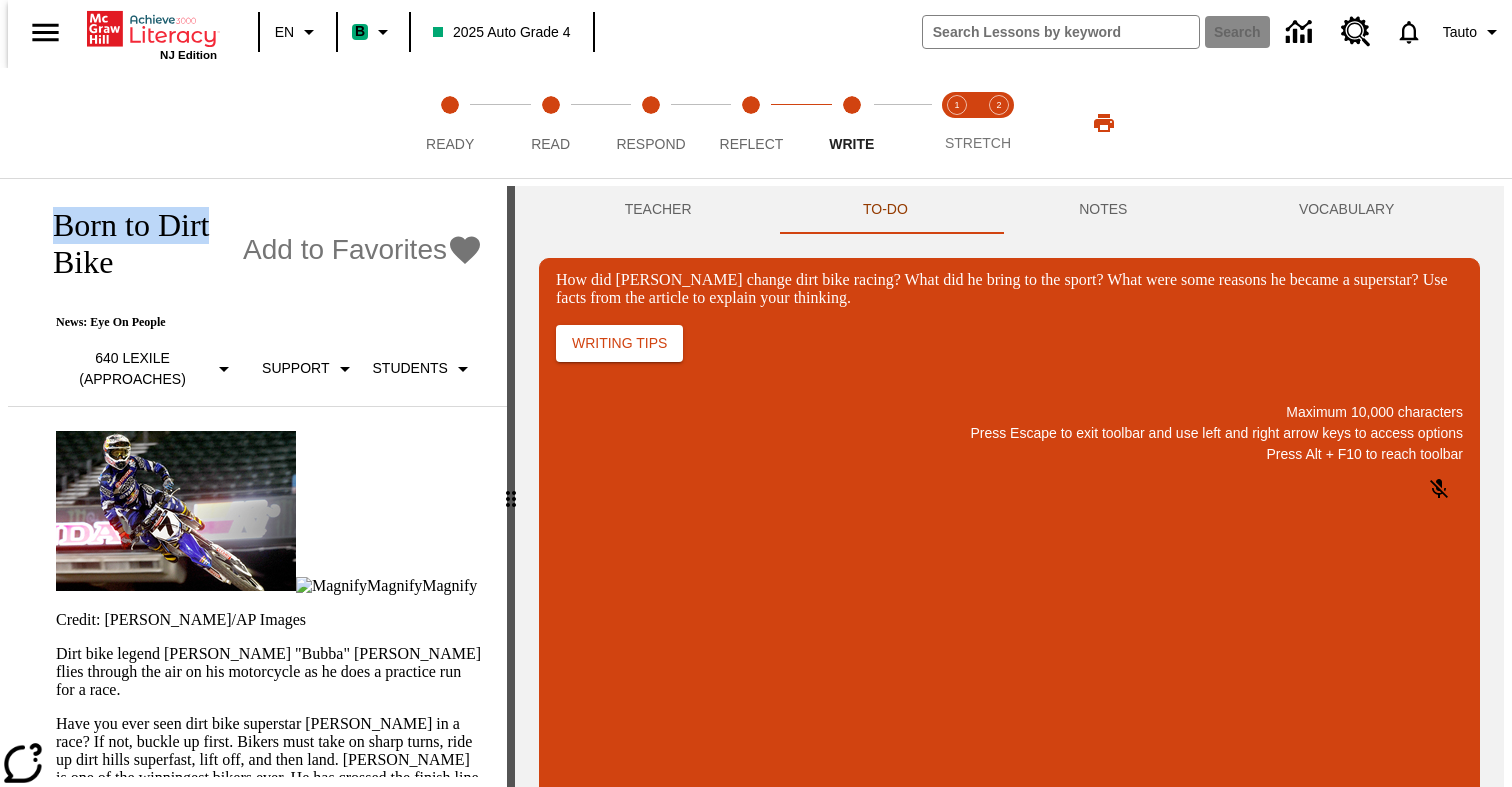 click on "Born to Dirt Bike" at bounding box center (132, 244) 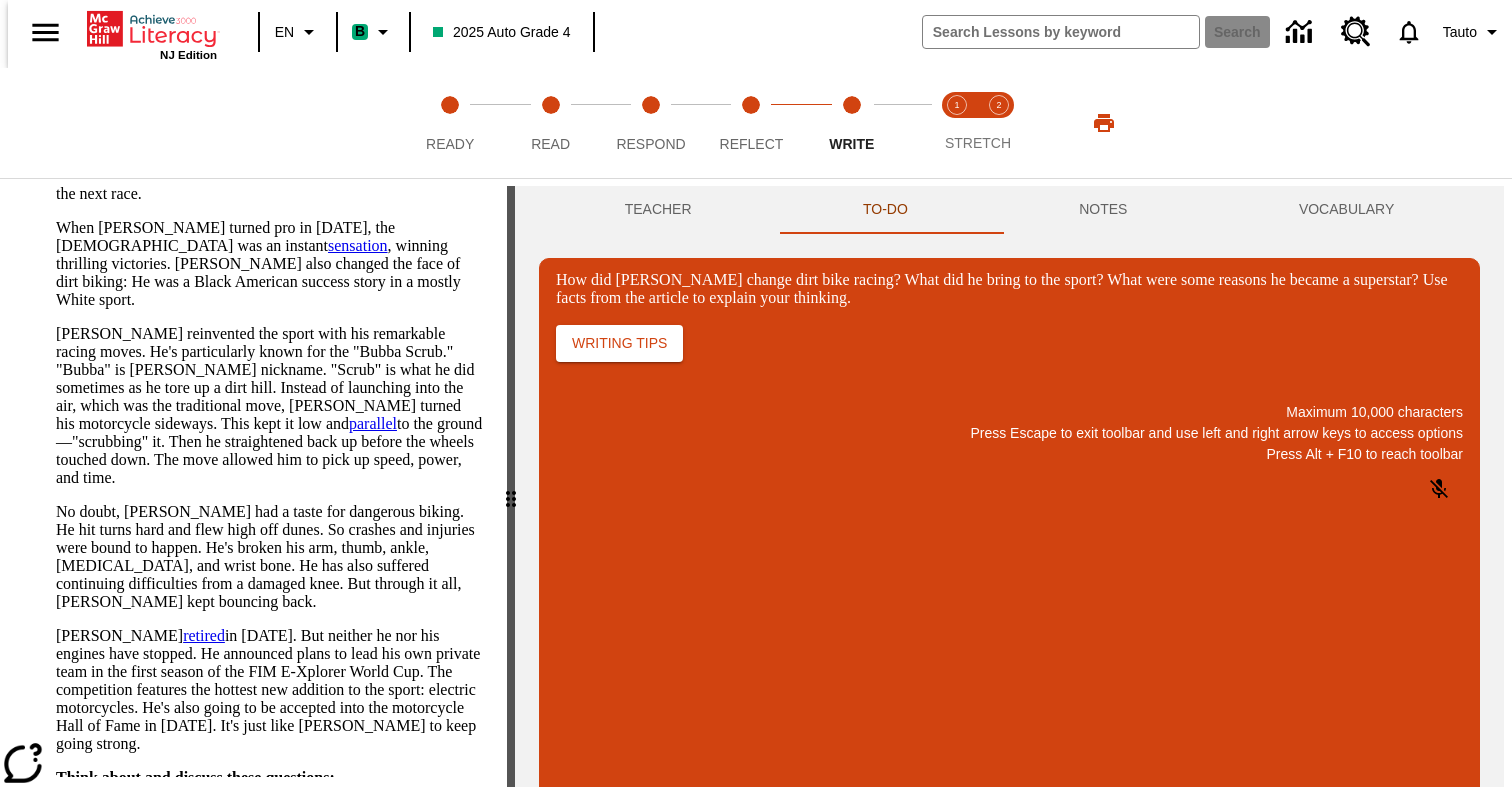 scroll, scrollTop: 1454, scrollLeft: 0, axis: vertical 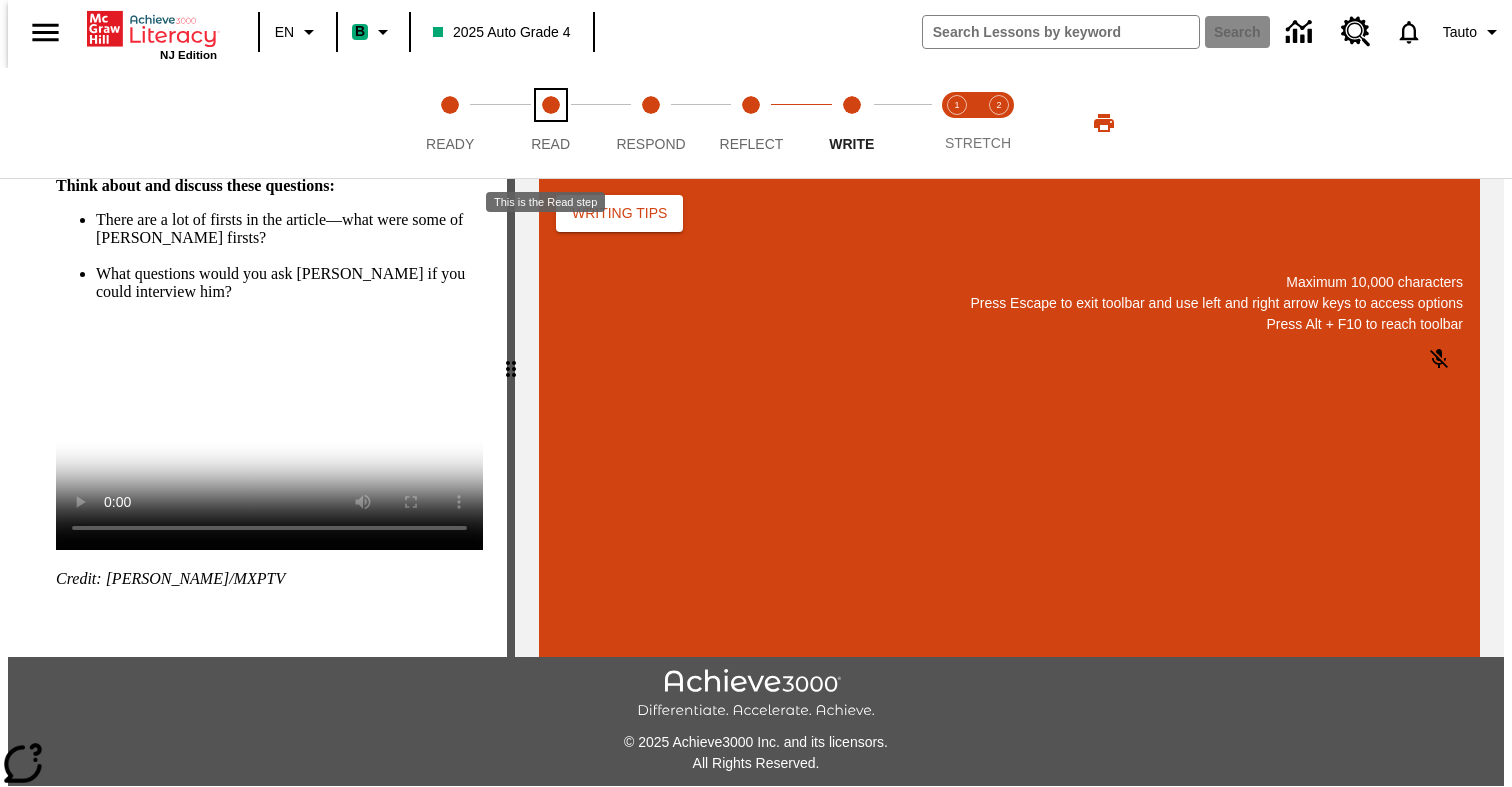 click 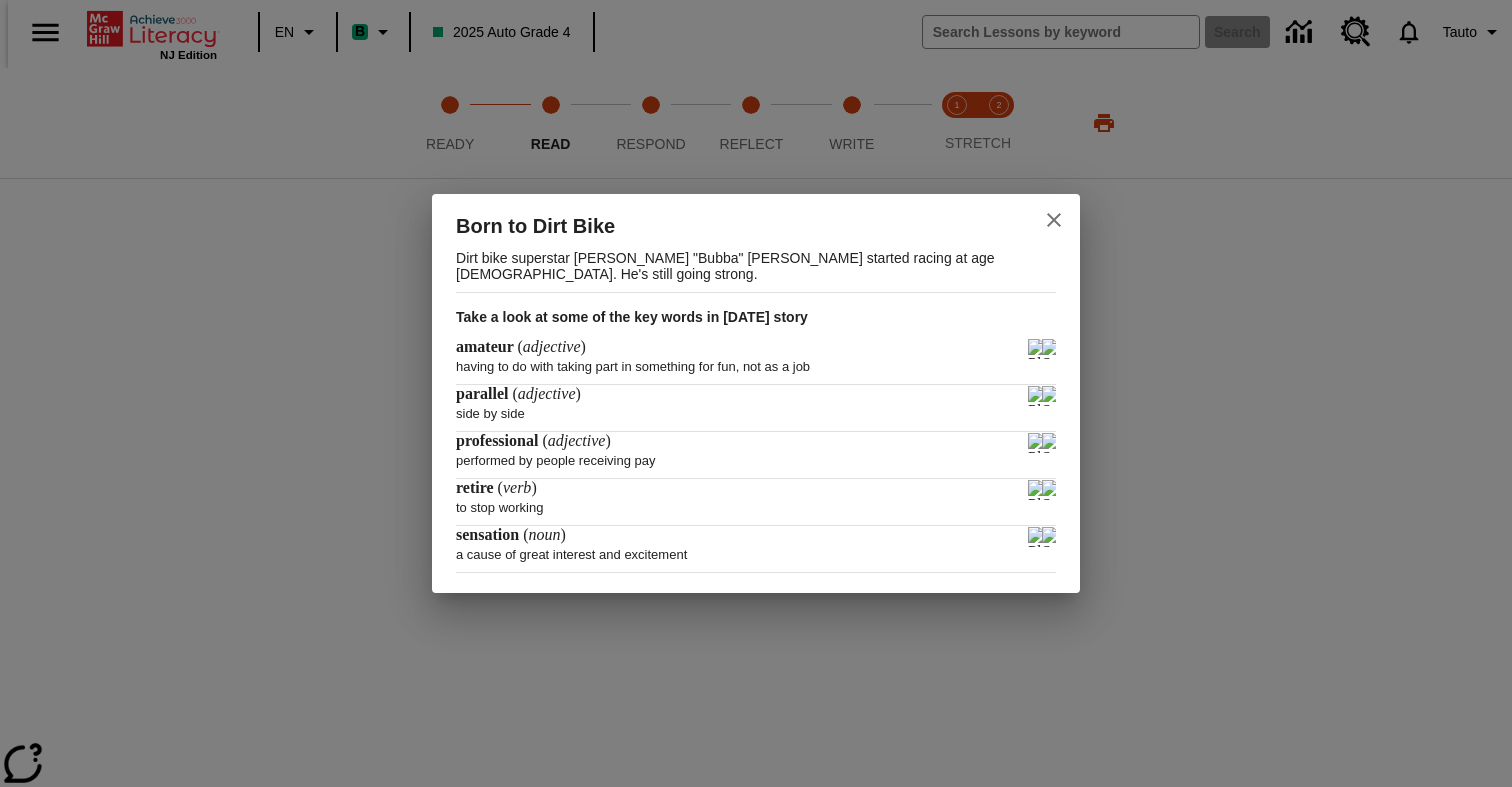 scroll, scrollTop: 0, scrollLeft: 0, axis: both 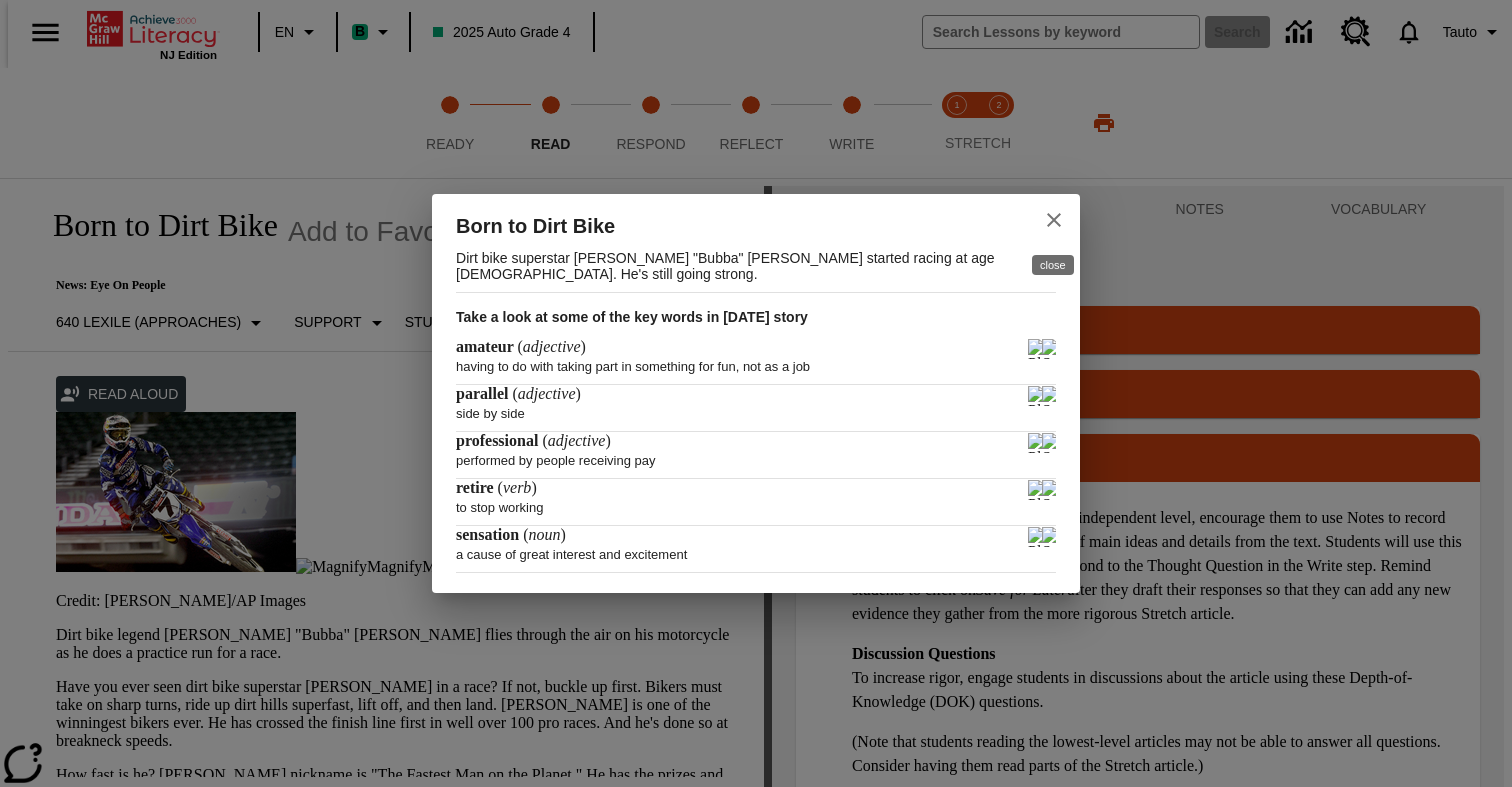 click 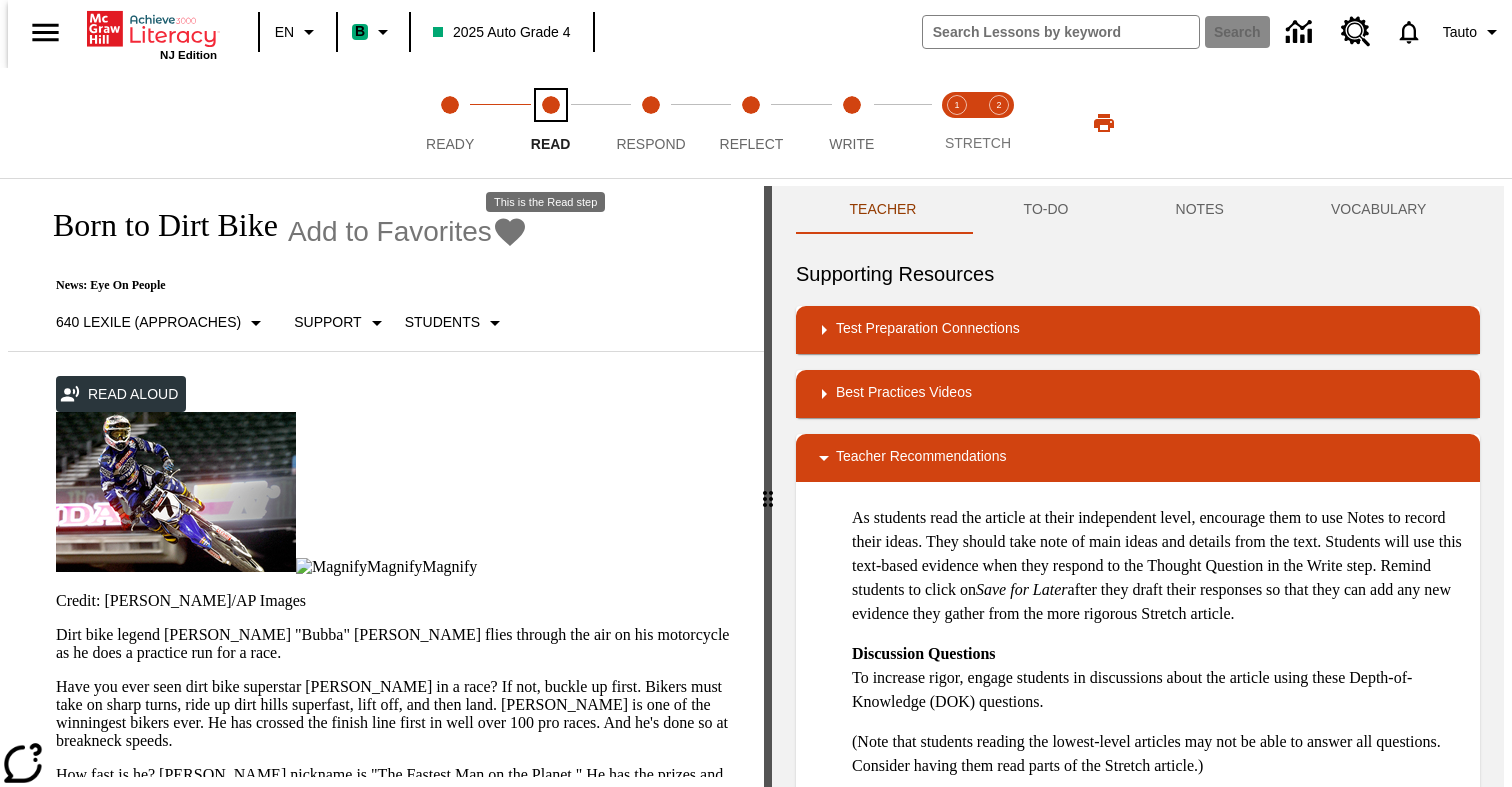 scroll, scrollTop: 1230, scrollLeft: 0, axis: vertical 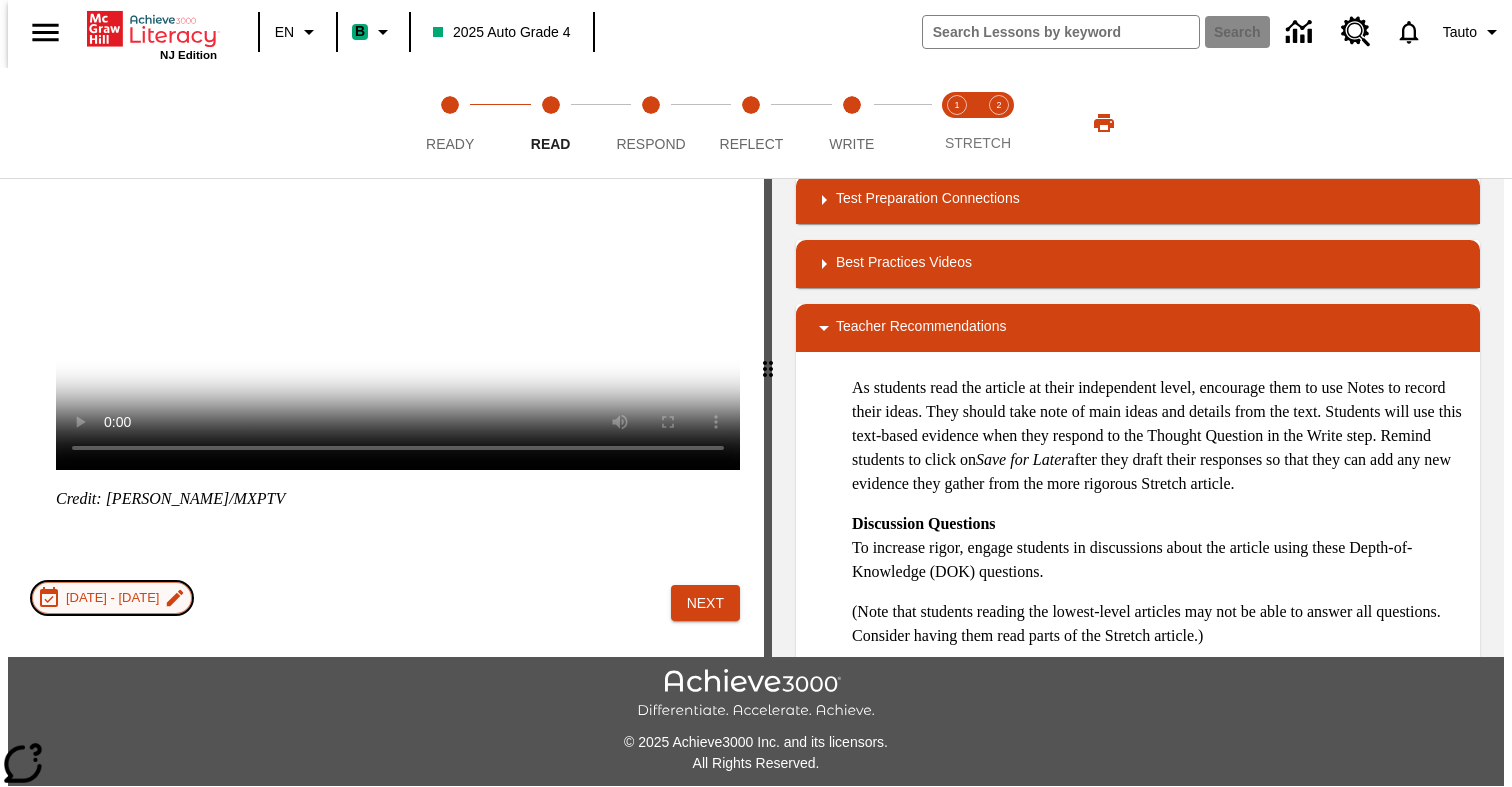 click 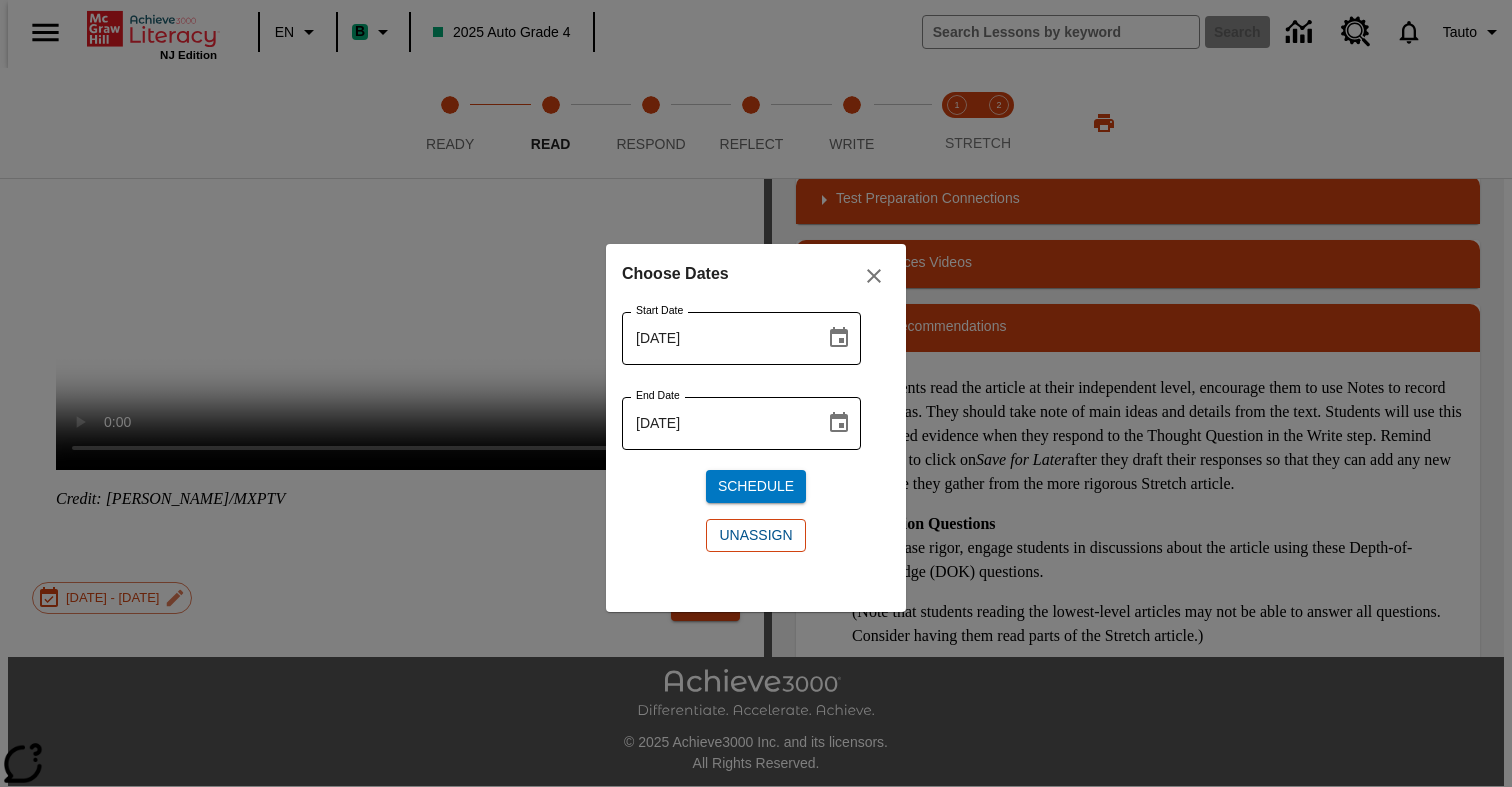 click on "Unassign" at bounding box center (755, 535) 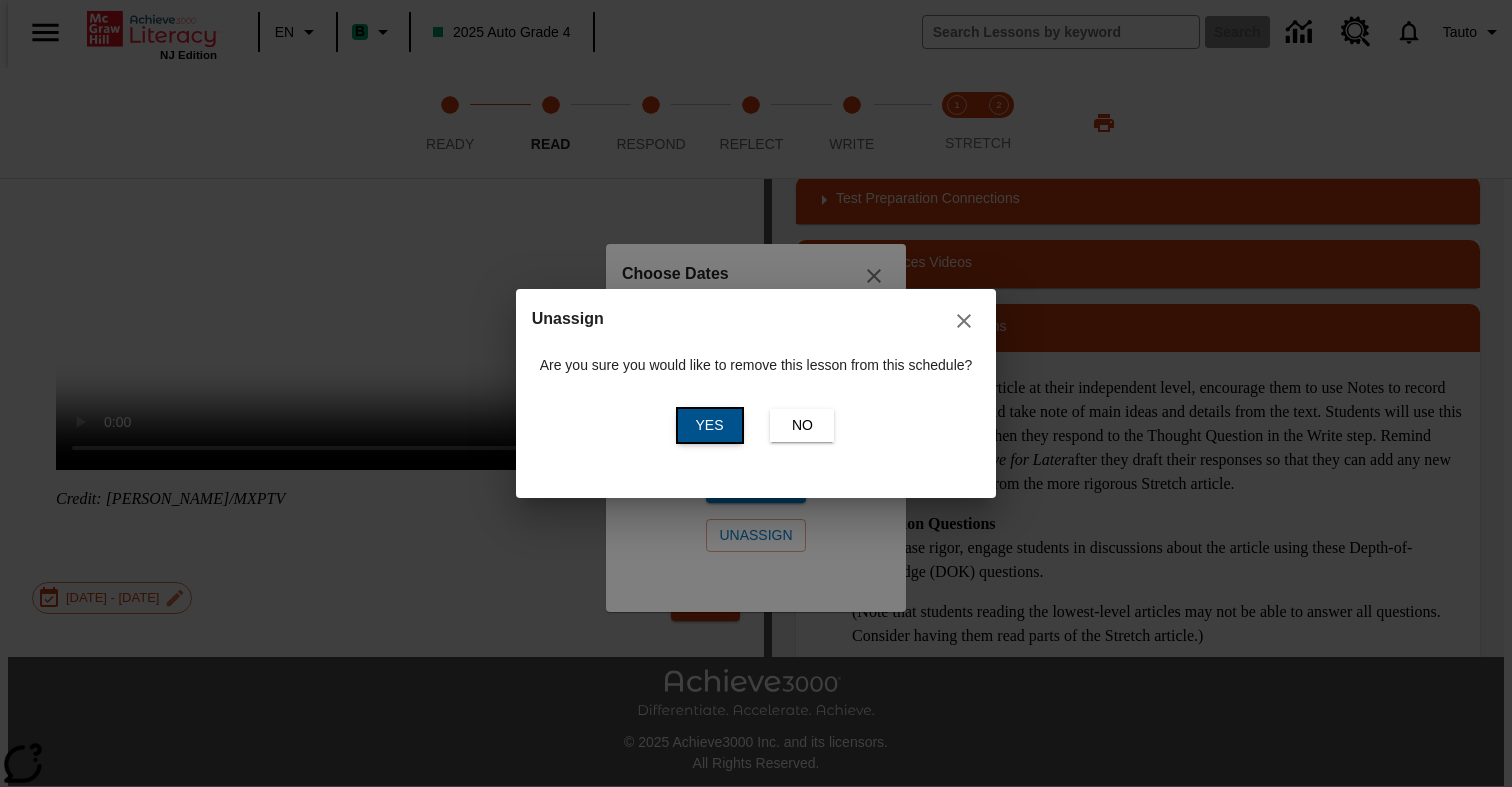 click on "Yes" at bounding box center [710, 425] 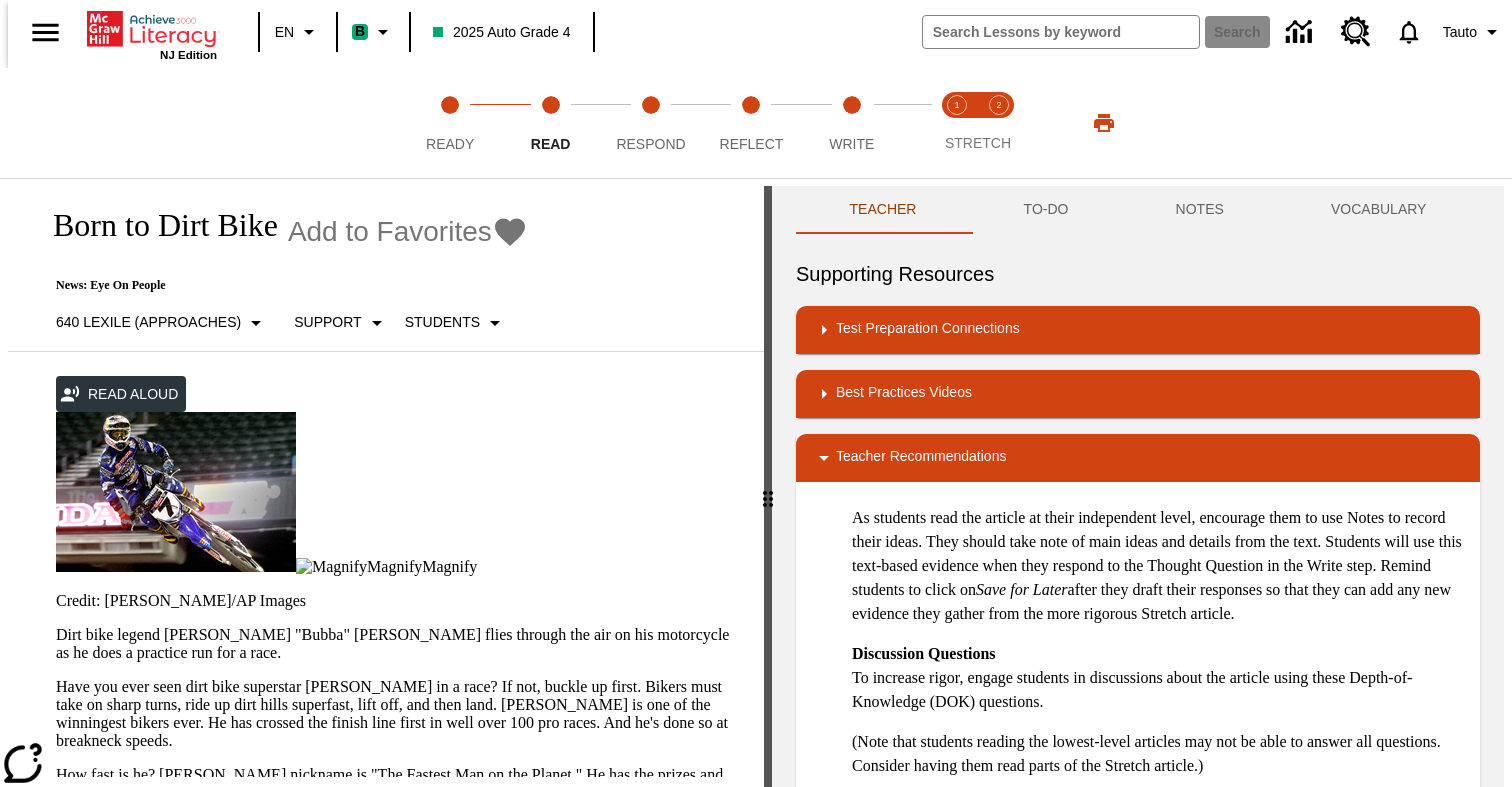 scroll, scrollTop: 0, scrollLeft: 0, axis: both 